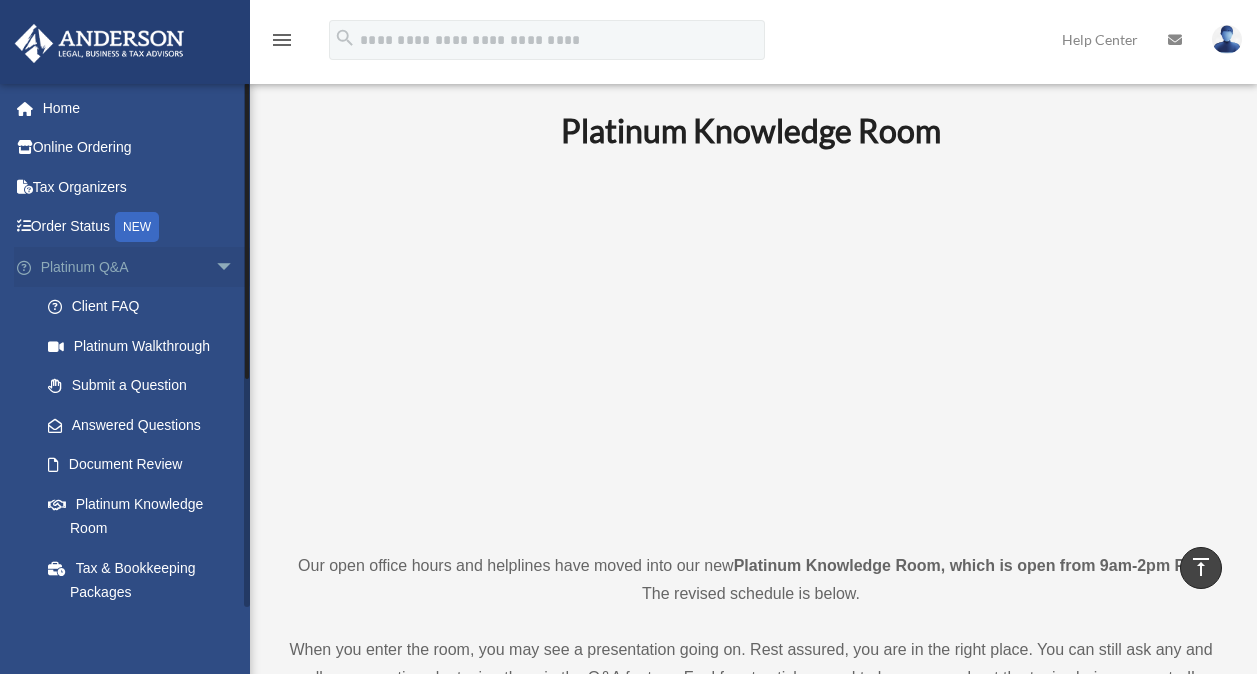 scroll, scrollTop: 720, scrollLeft: 0, axis: vertical 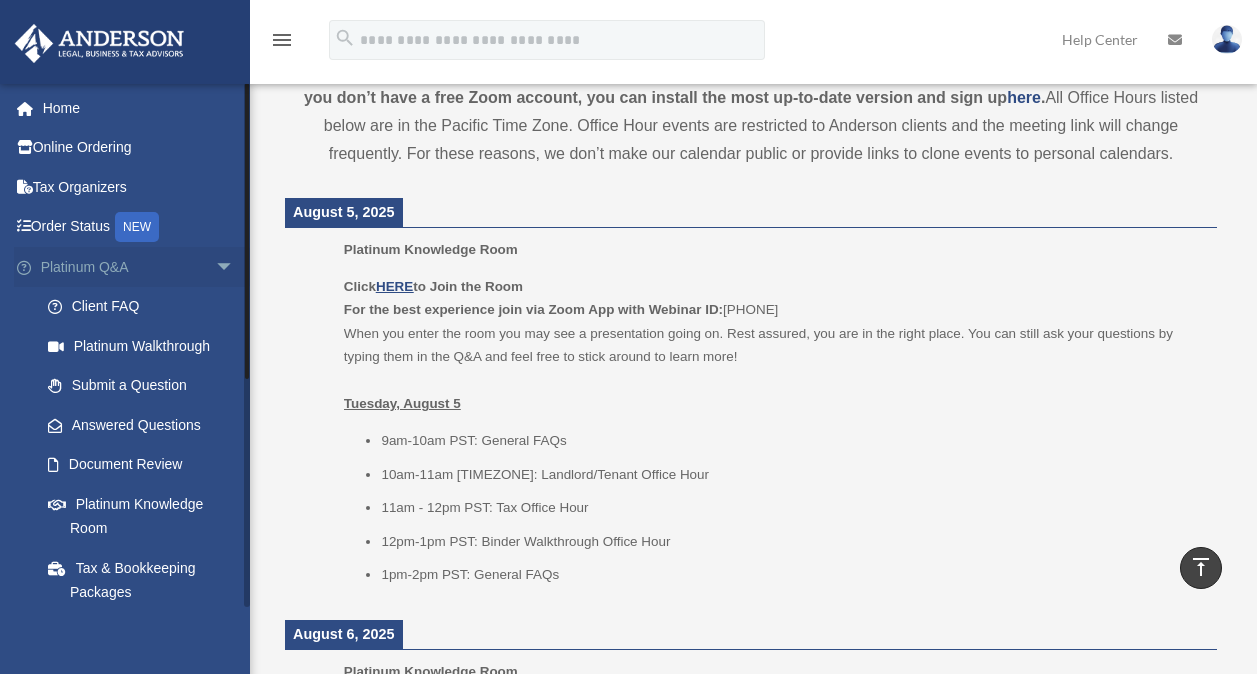 click on "arrow_drop_down" at bounding box center (235, 267) 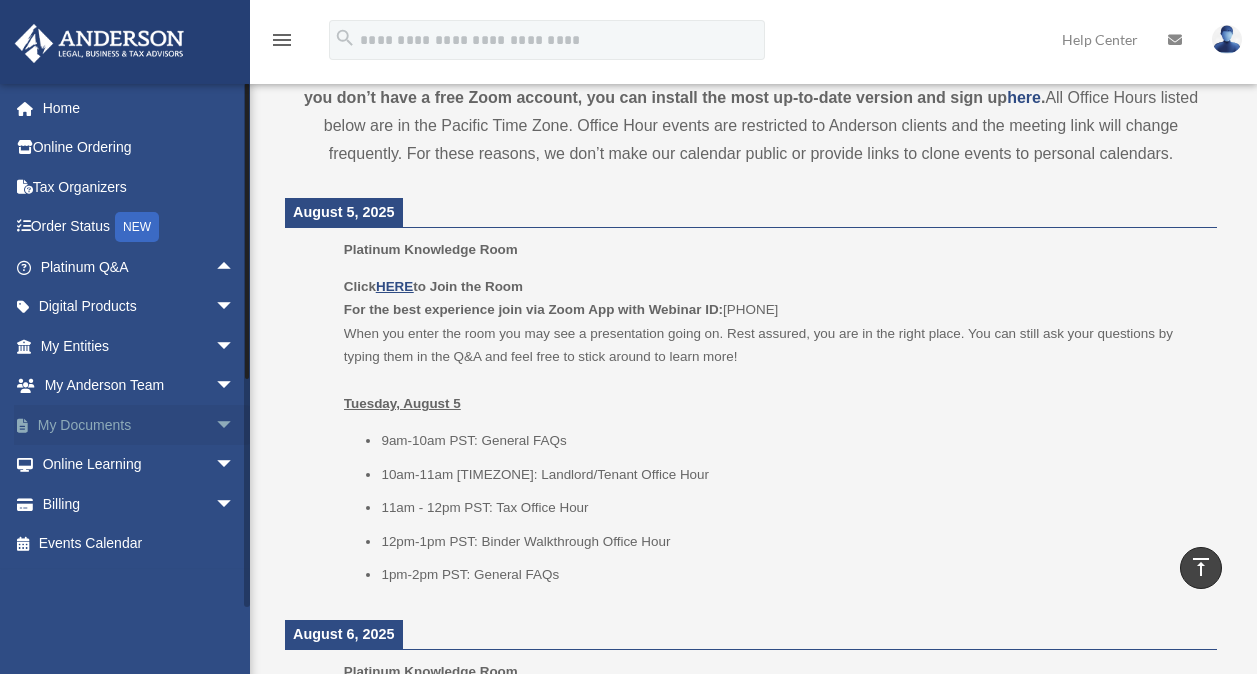 click on "arrow_drop_down" at bounding box center [235, 425] 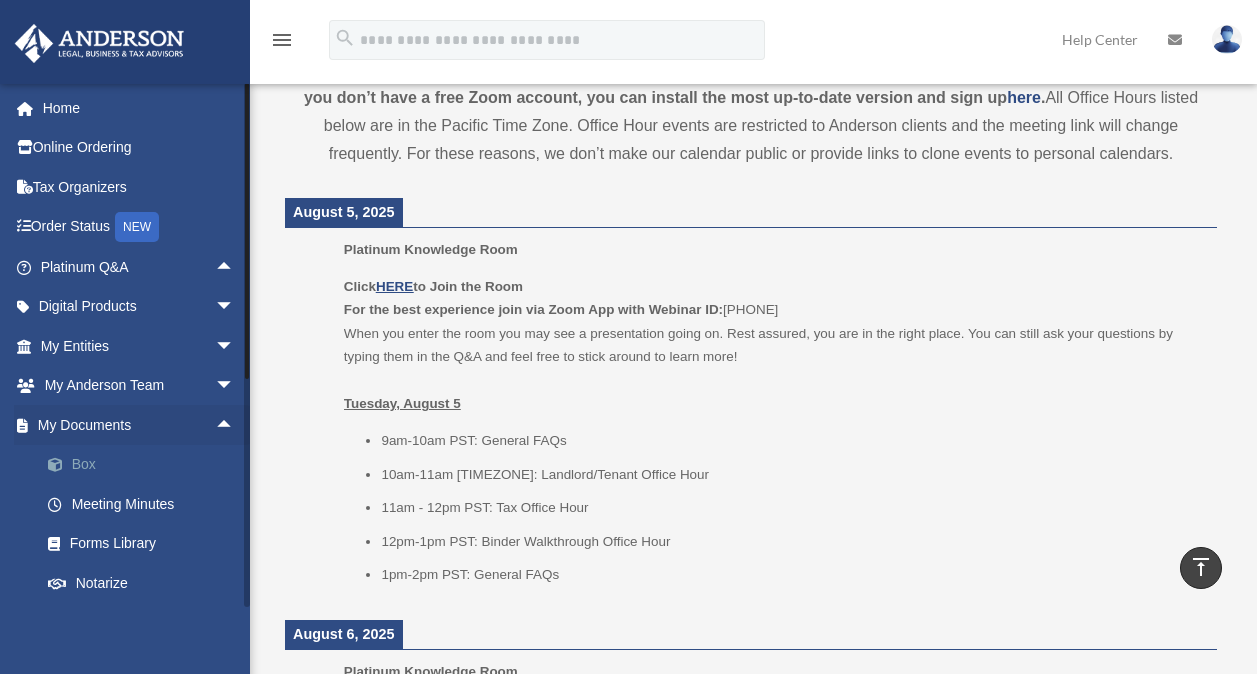 click at bounding box center [65, 465] 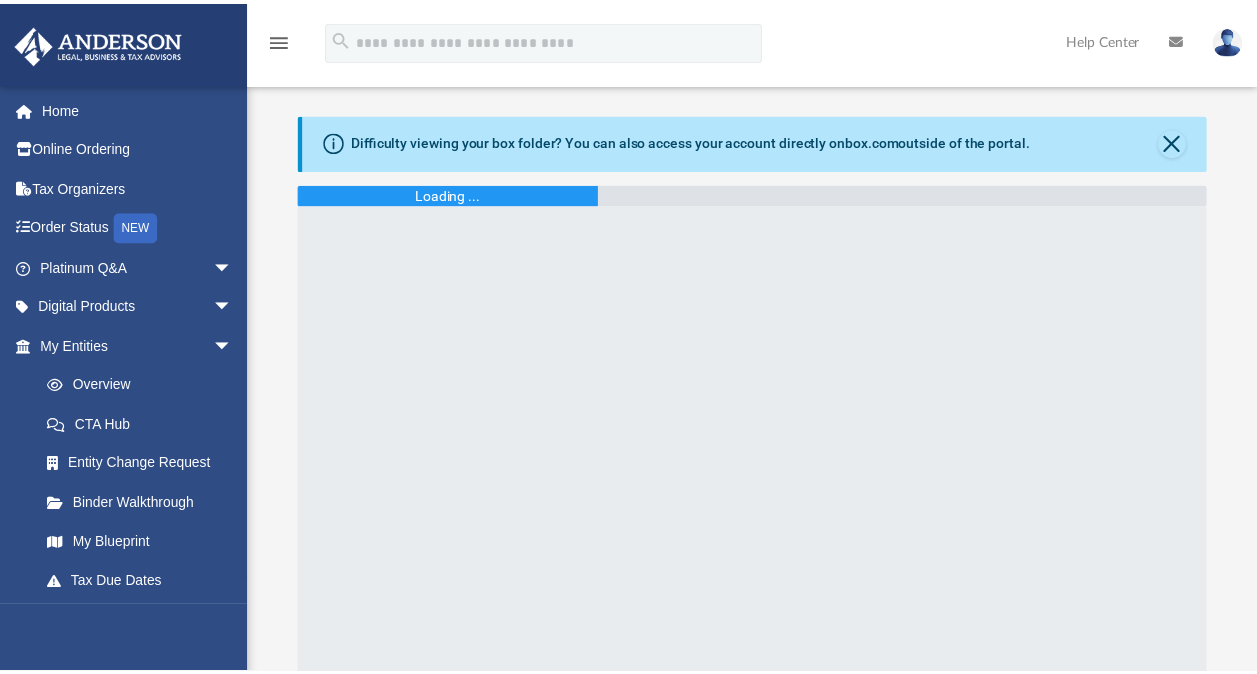 scroll, scrollTop: 0, scrollLeft: 0, axis: both 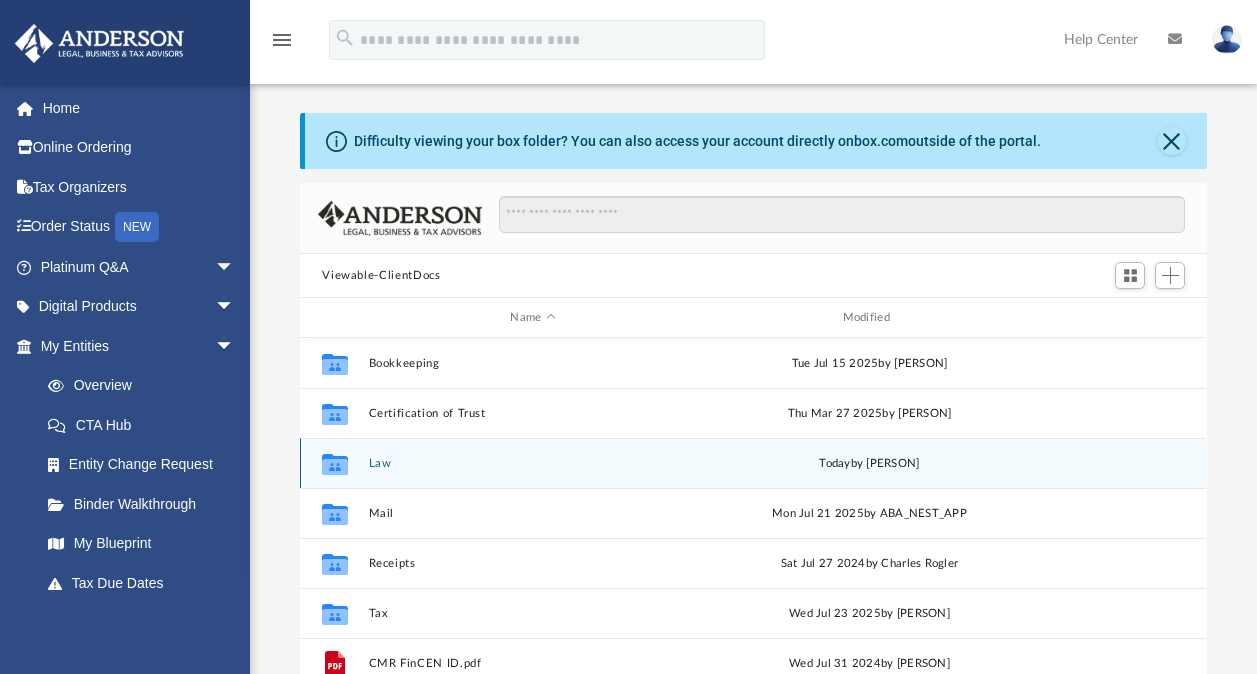 click on "Law" at bounding box center (533, 463) 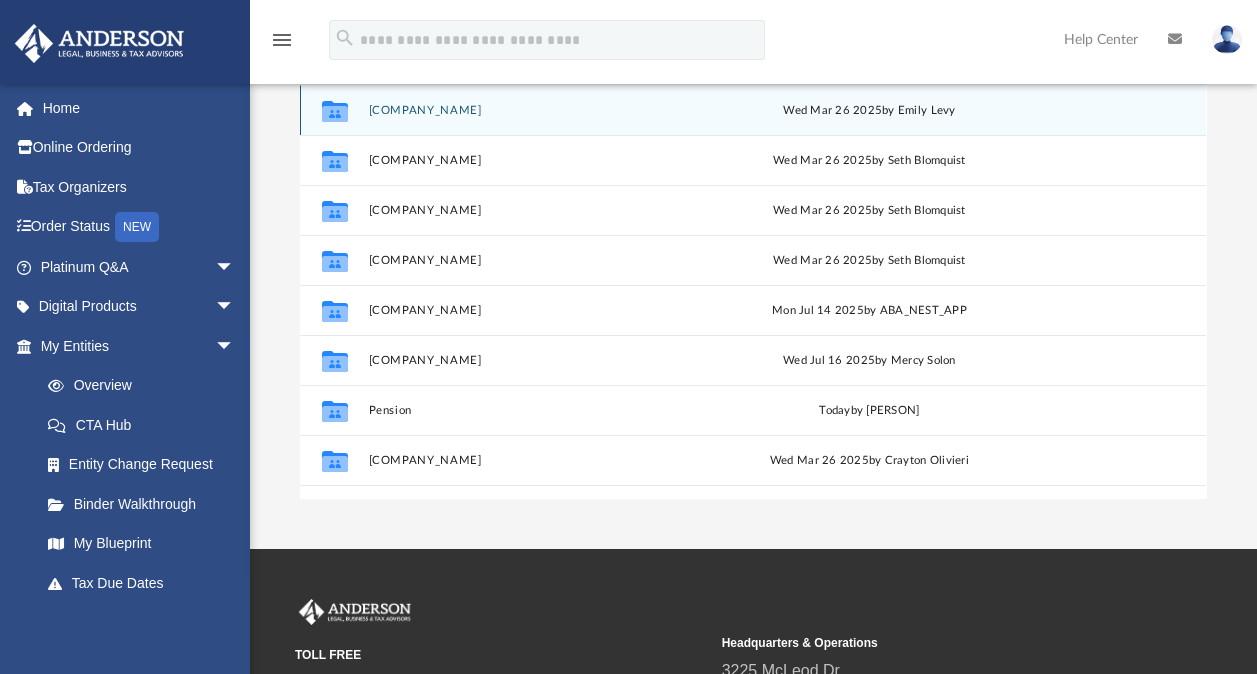 scroll, scrollTop: 252, scrollLeft: 0, axis: vertical 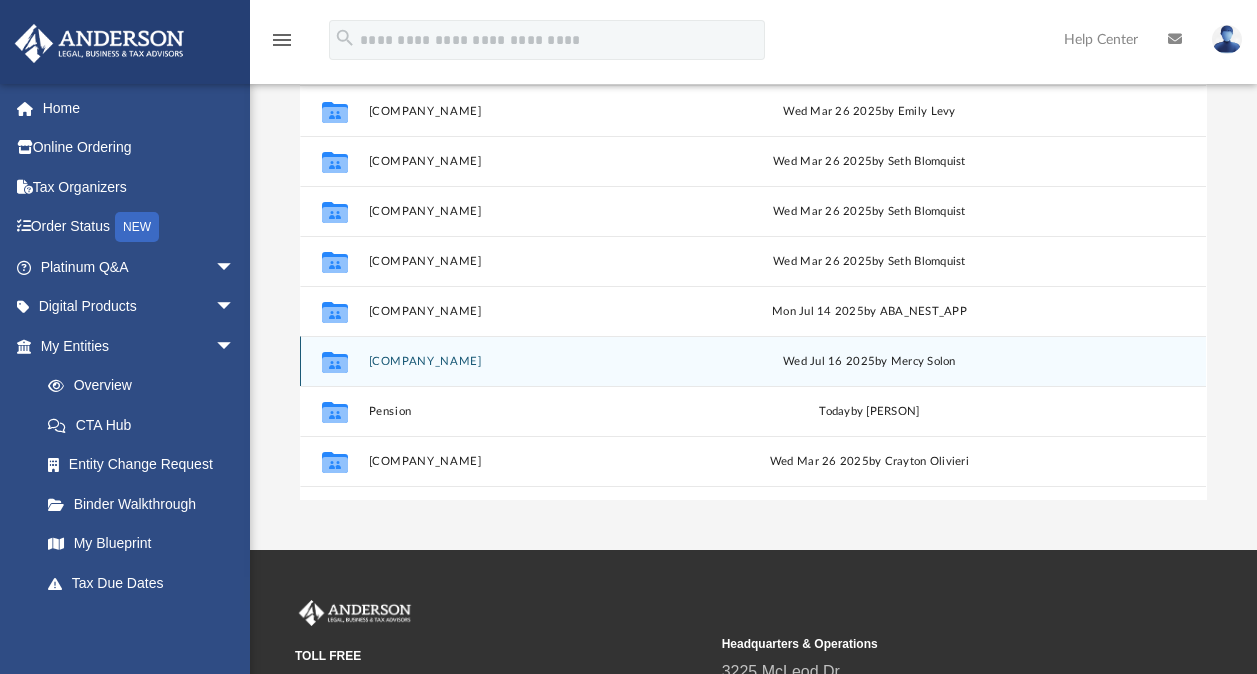 click on "[COMPANY_NAME]" at bounding box center (533, 361) 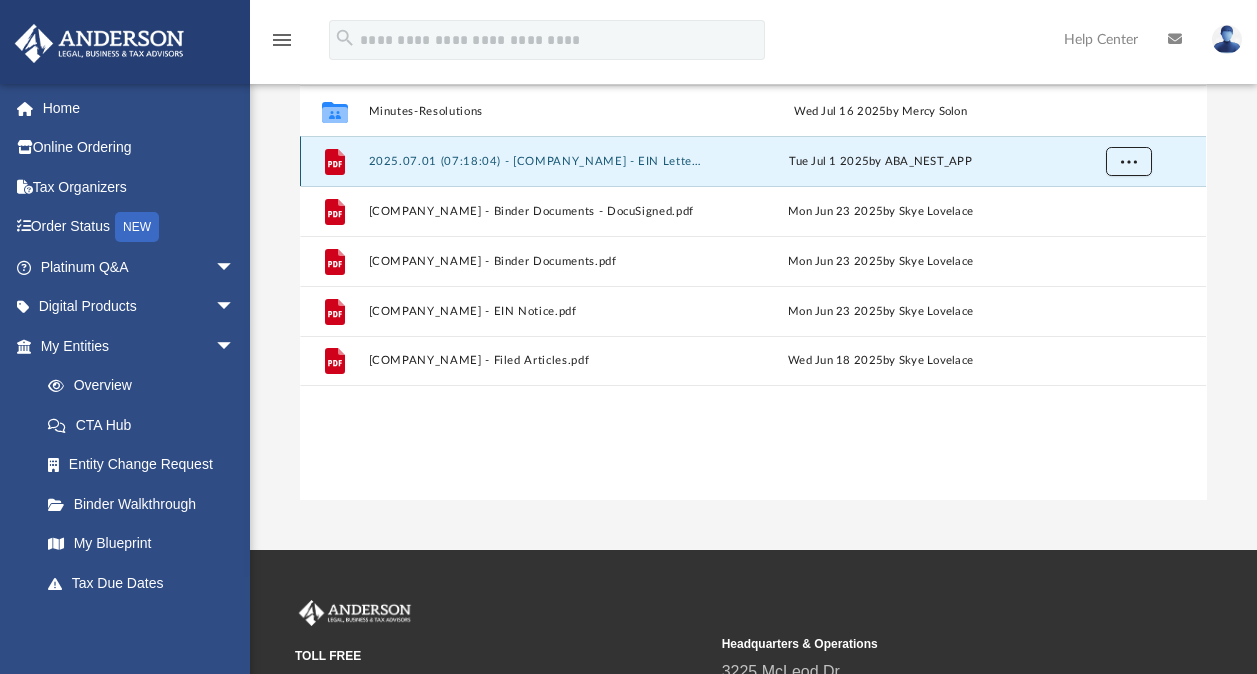 click at bounding box center (1129, 160) 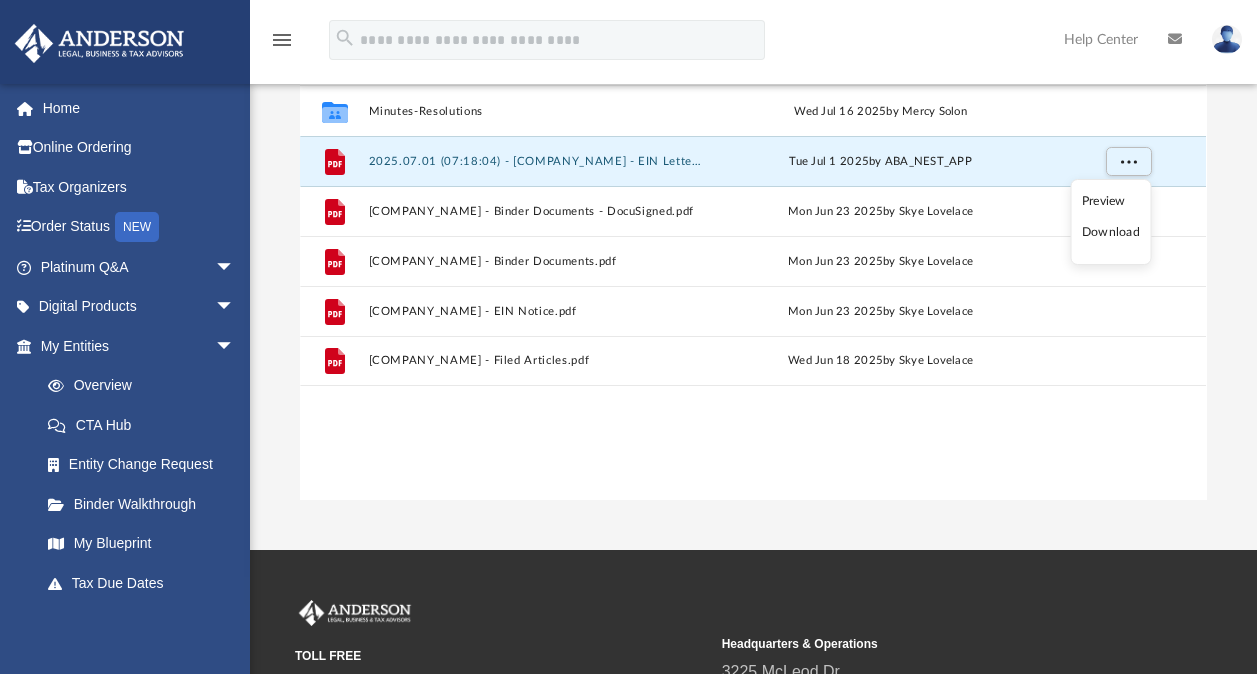 click on "Preview" at bounding box center [1111, 201] 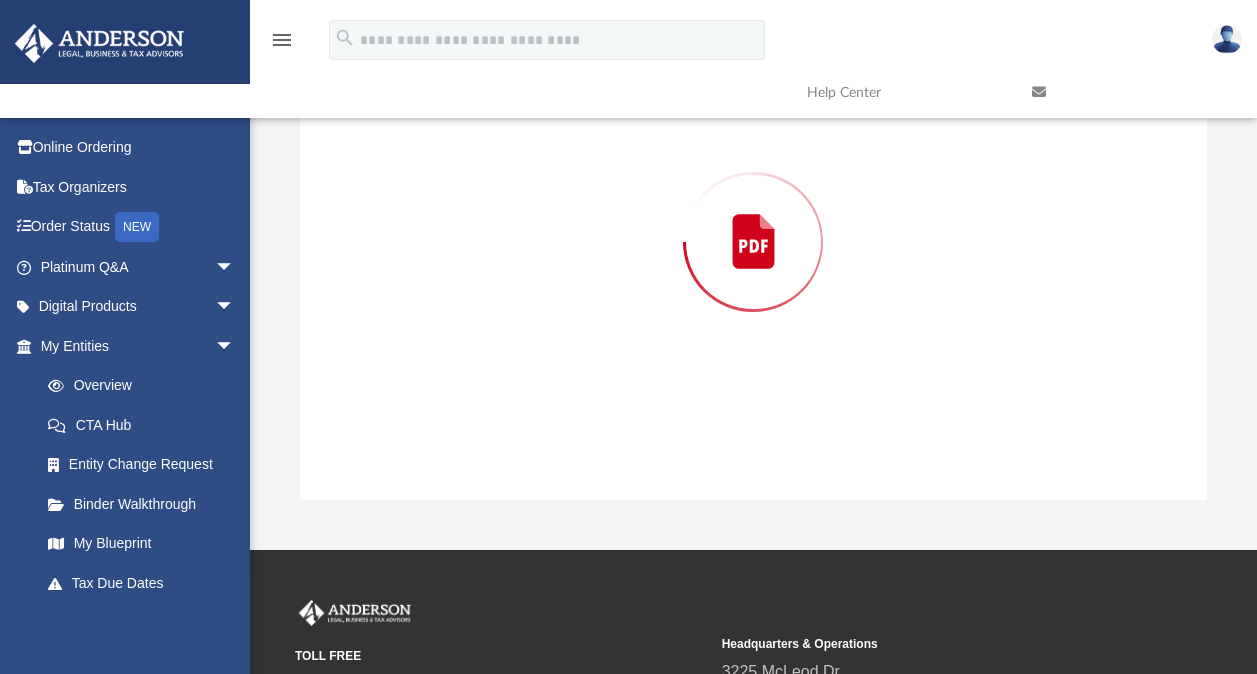 scroll, scrollTop: 183, scrollLeft: 0, axis: vertical 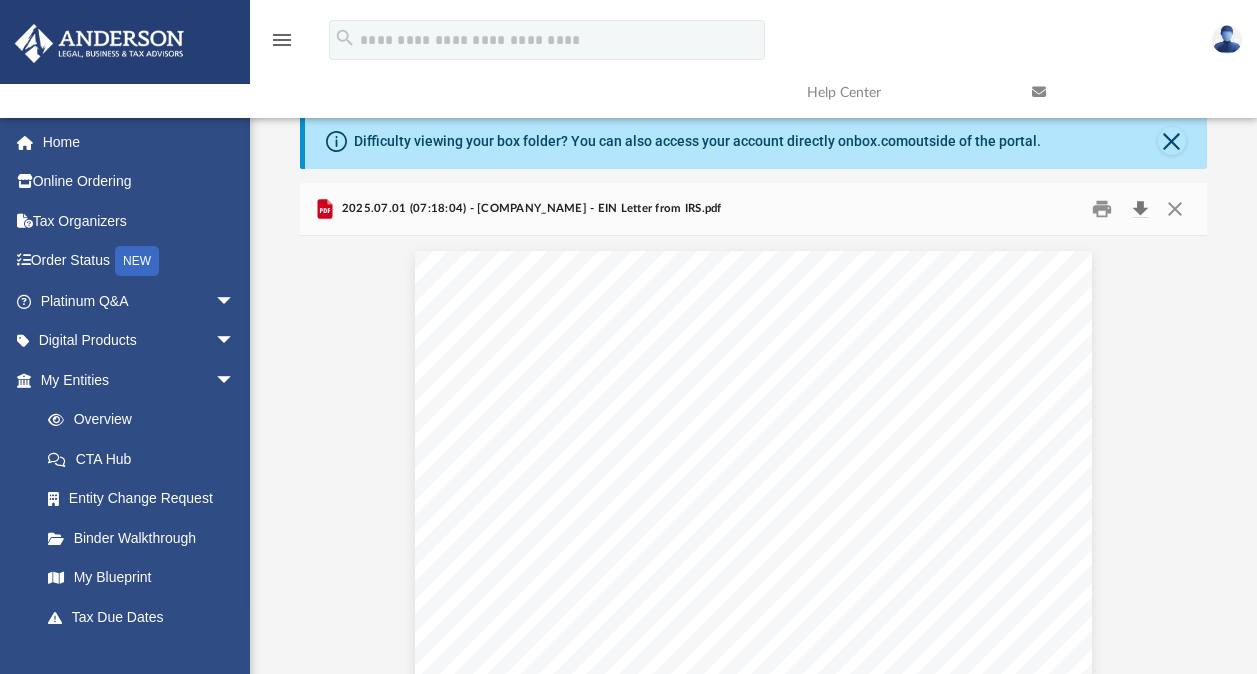 click at bounding box center [1140, 209] 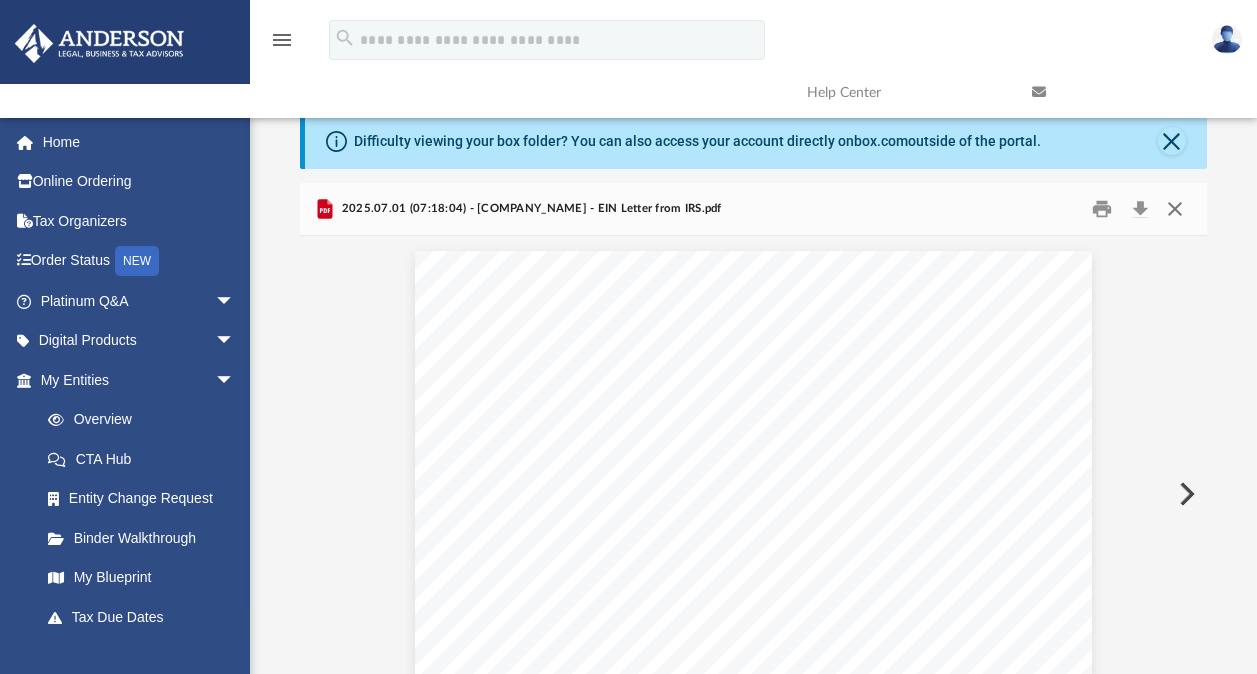 click at bounding box center (1175, 209) 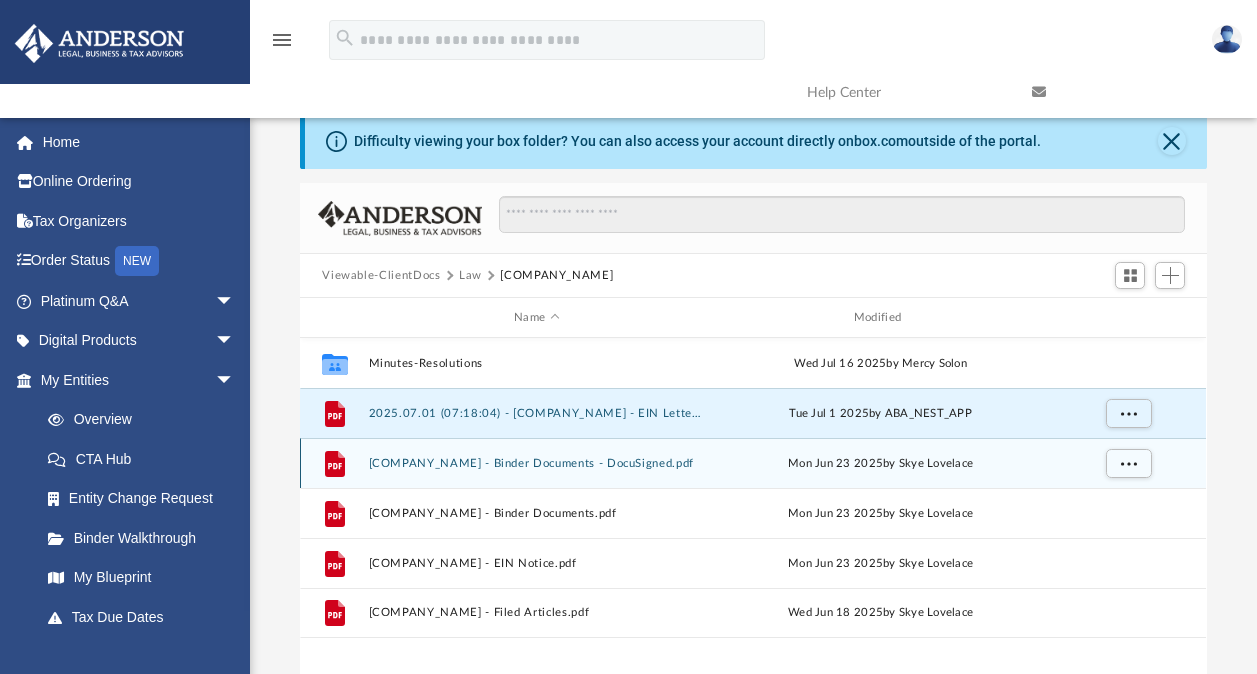 click on "Kuma Alpha Strategies, LLC - Binder Documents - DocuSigned.pdf" at bounding box center [537, 463] 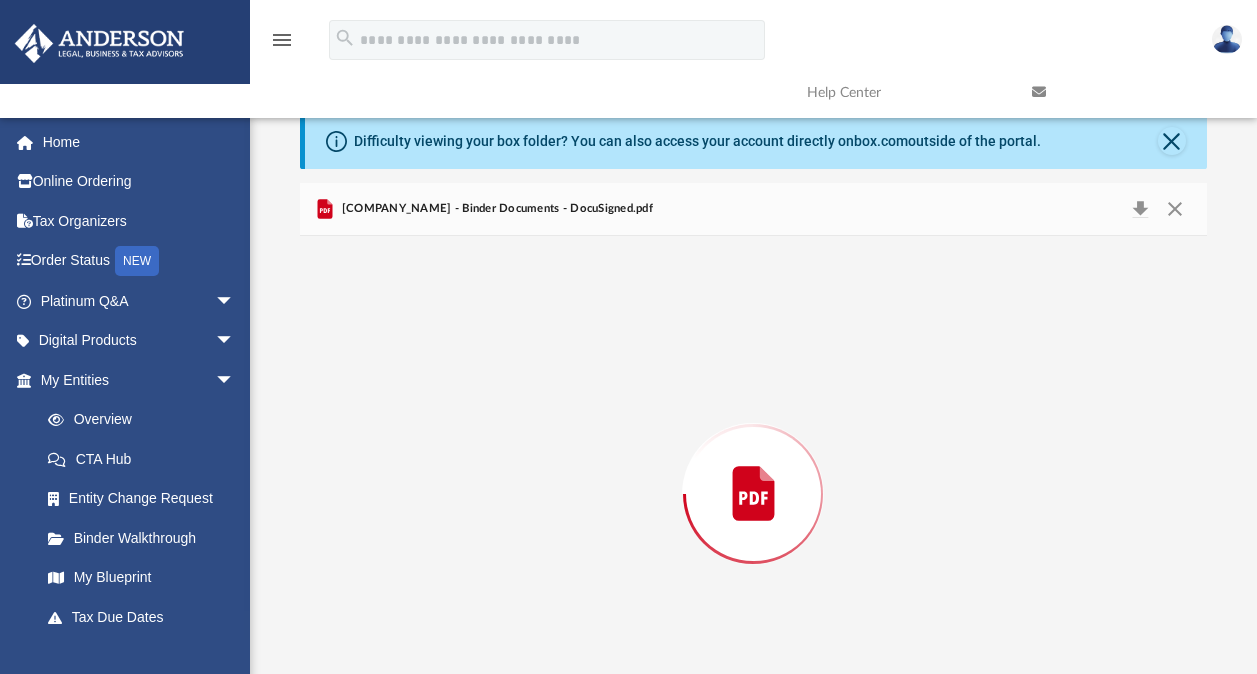 scroll, scrollTop: 78, scrollLeft: 0, axis: vertical 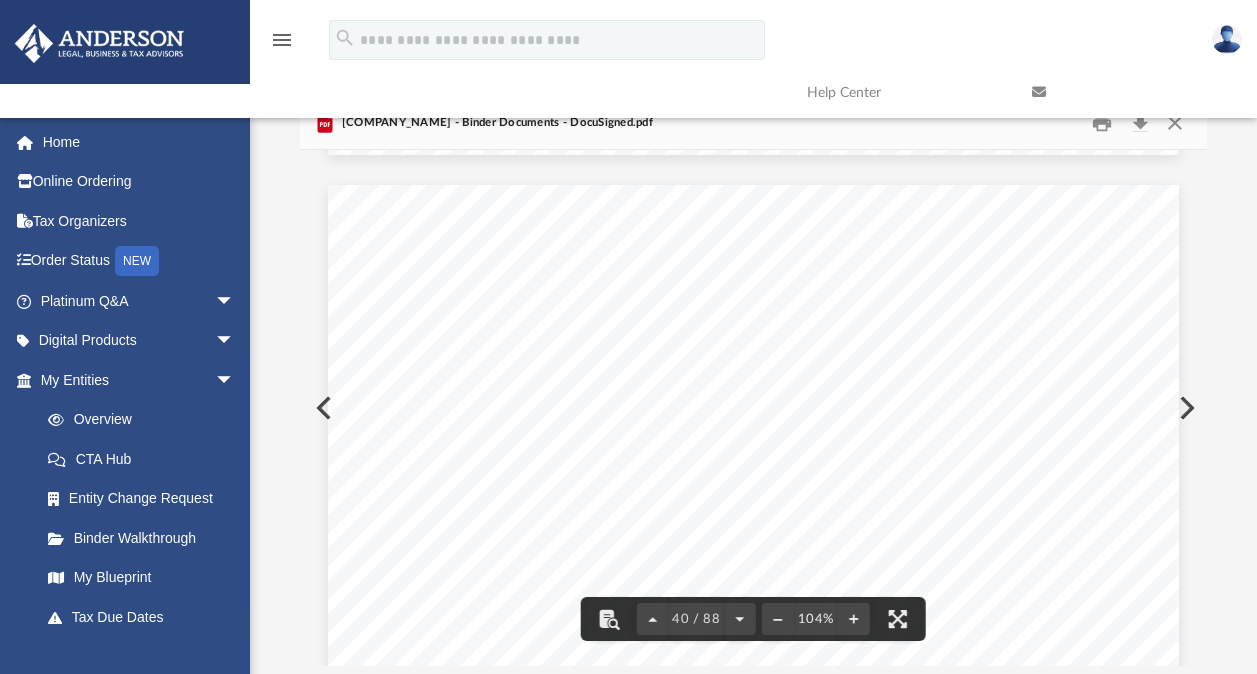 drag, startPoint x: 1200, startPoint y: 380, endPoint x: 1204, endPoint y: 450, distance: 70.11419 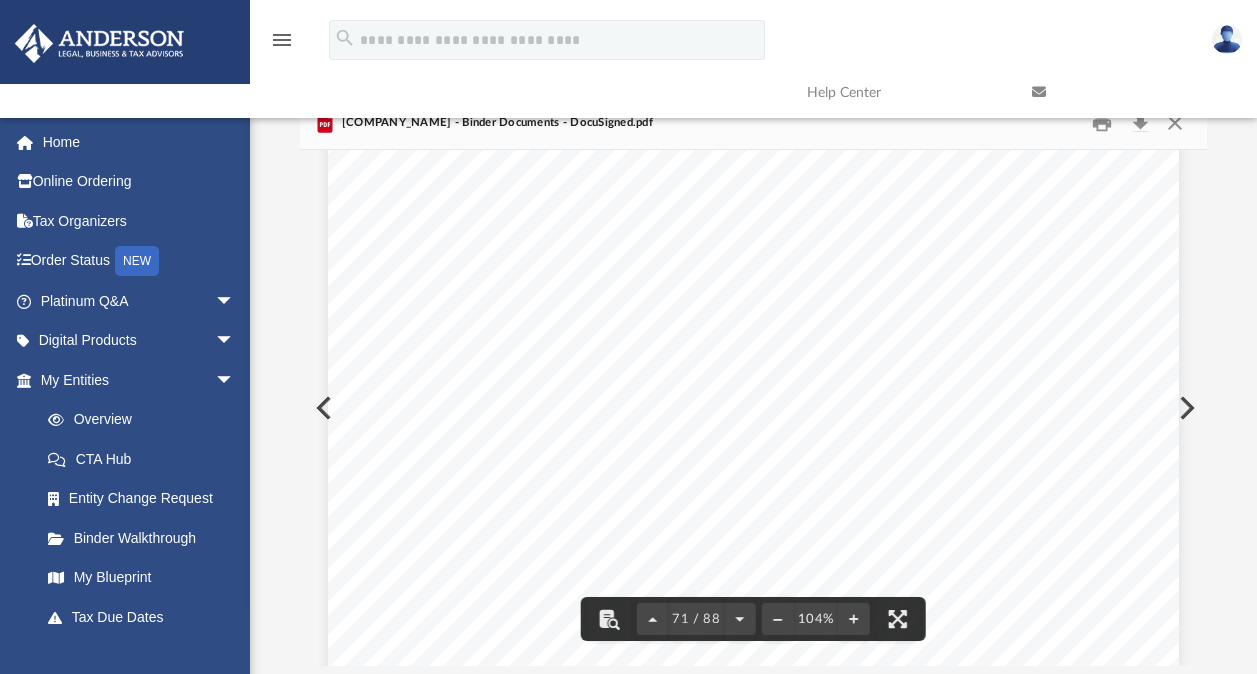 scroll, scrollTop: 44100, scrollLeft: 0, axis: vertical 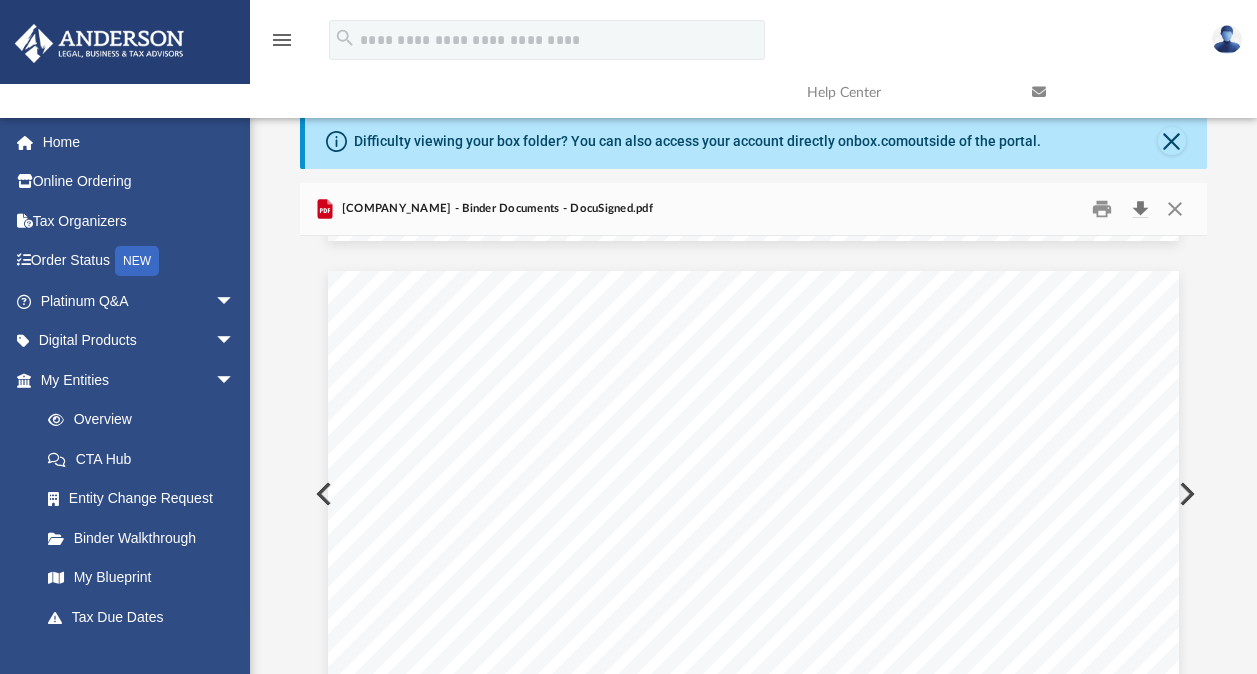 click at bounding box center (1140, 209) 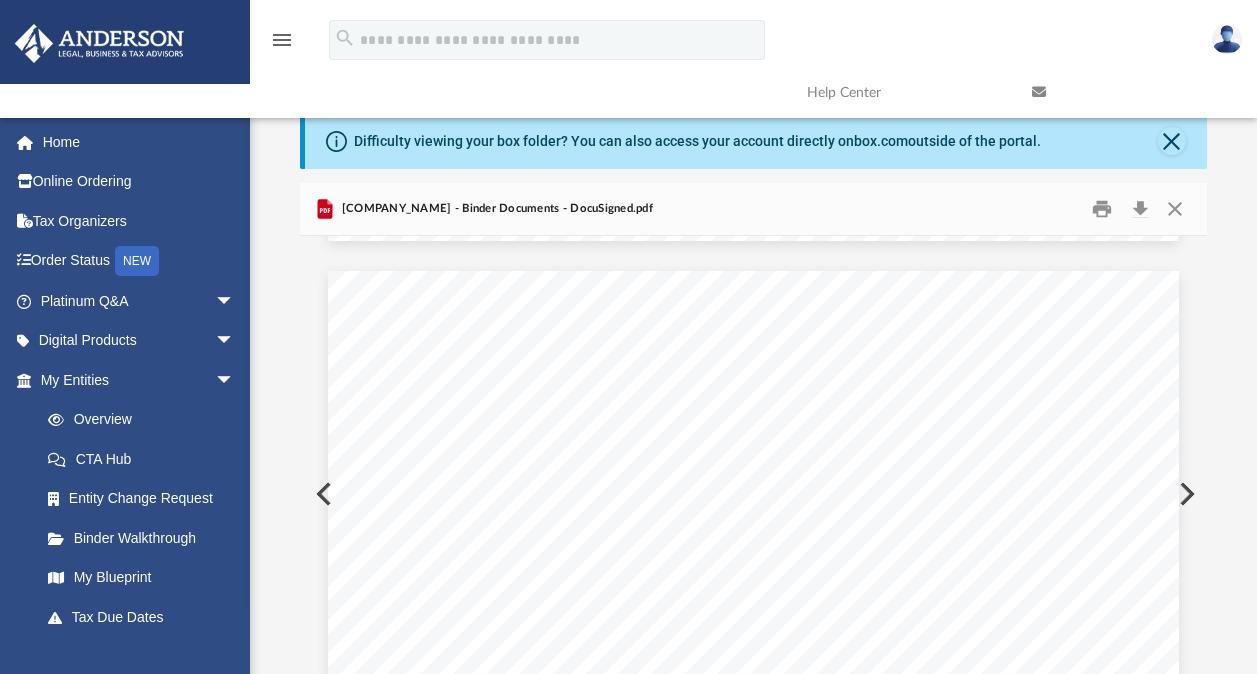 click at bounding box center (753, 299) 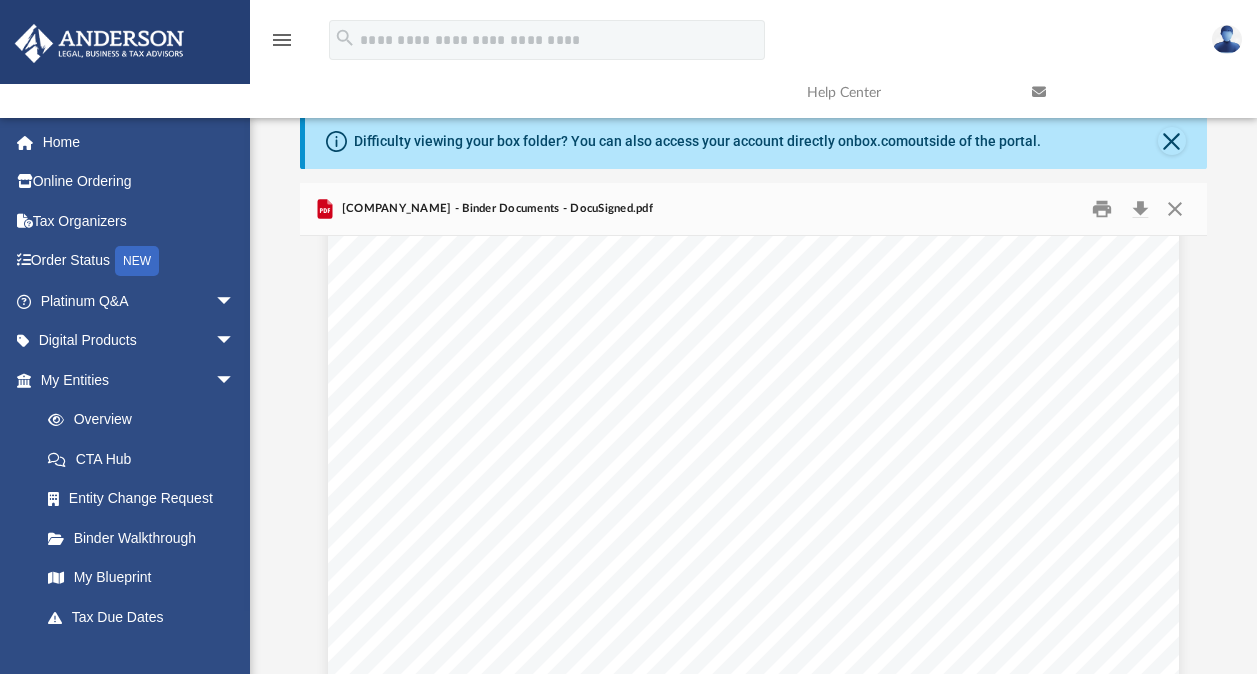 scroll, scrollTop: 72851, scrollLeft: 0, axis: vertical 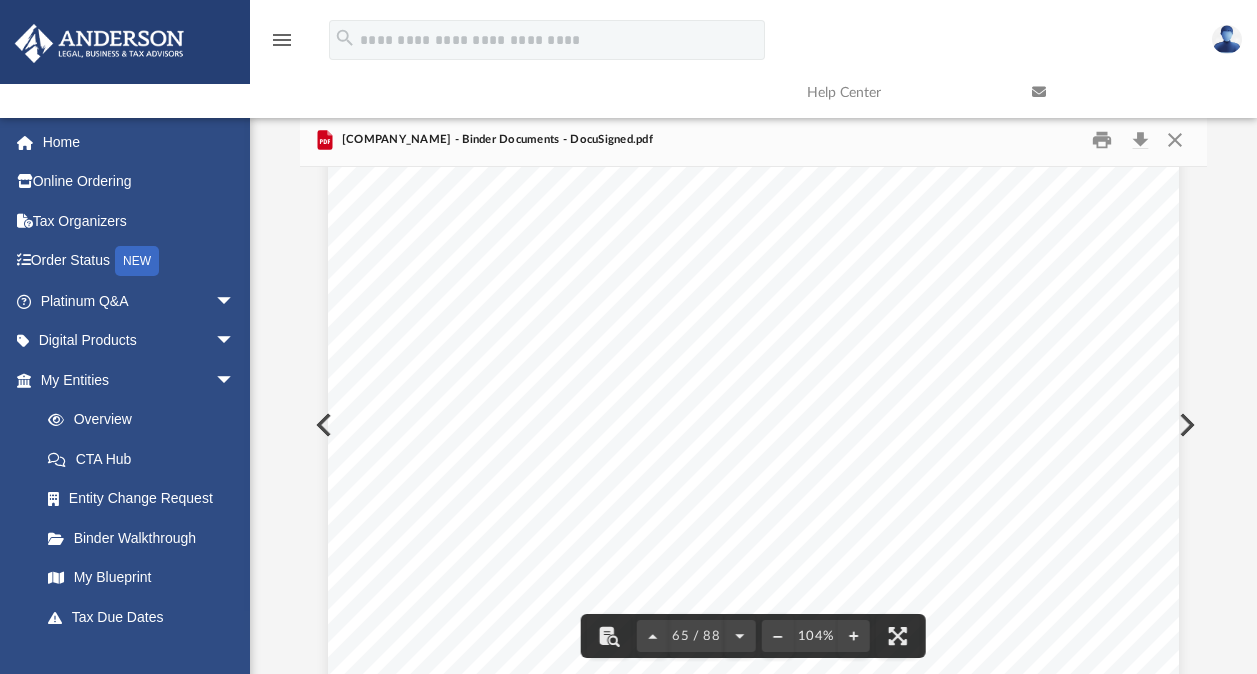 click on "Scroll to top
vertical_align_top" at bounding box center (1201, 568) 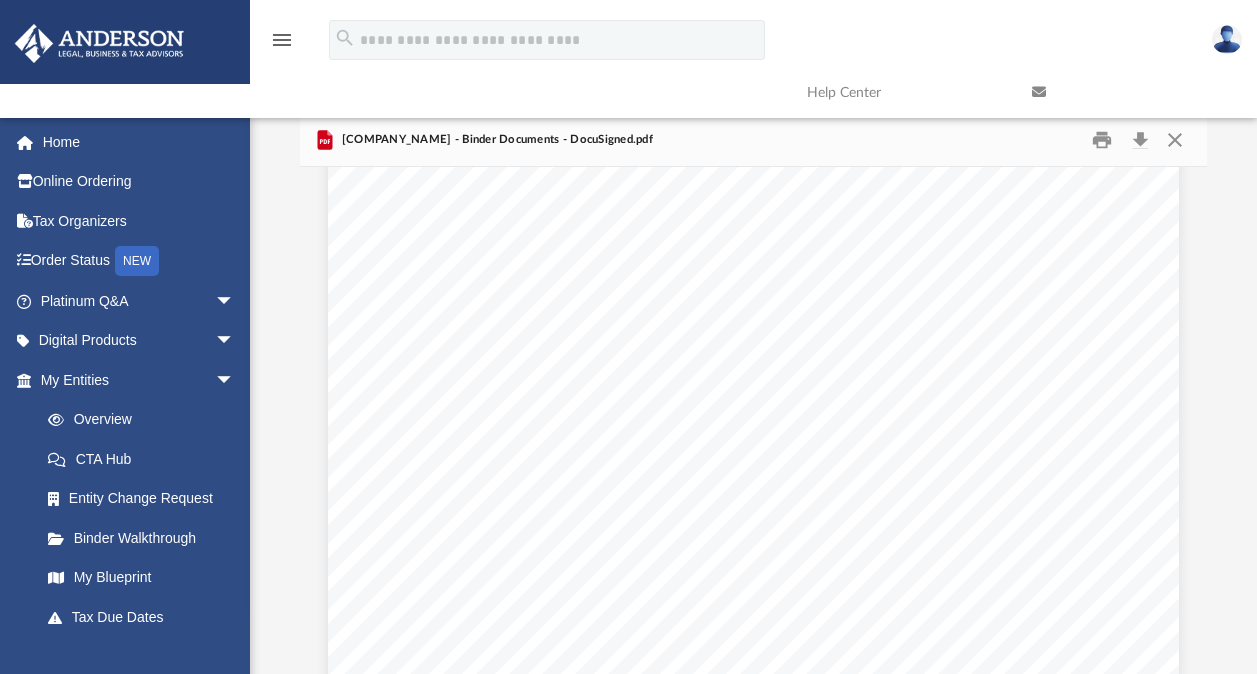 click on "Scroll to top
vertical_align_top" at bounding box center [1201, 568] 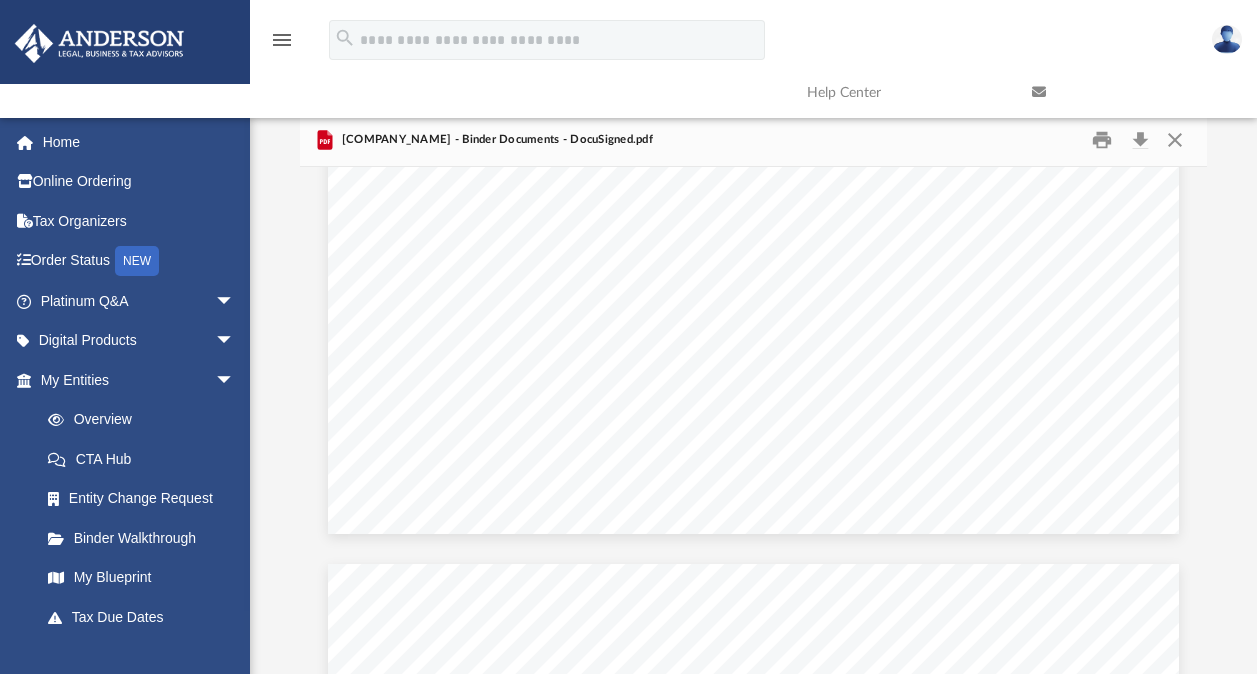 scroll, scrollTop: 76993, scrollLeft: 0, axis: vertical 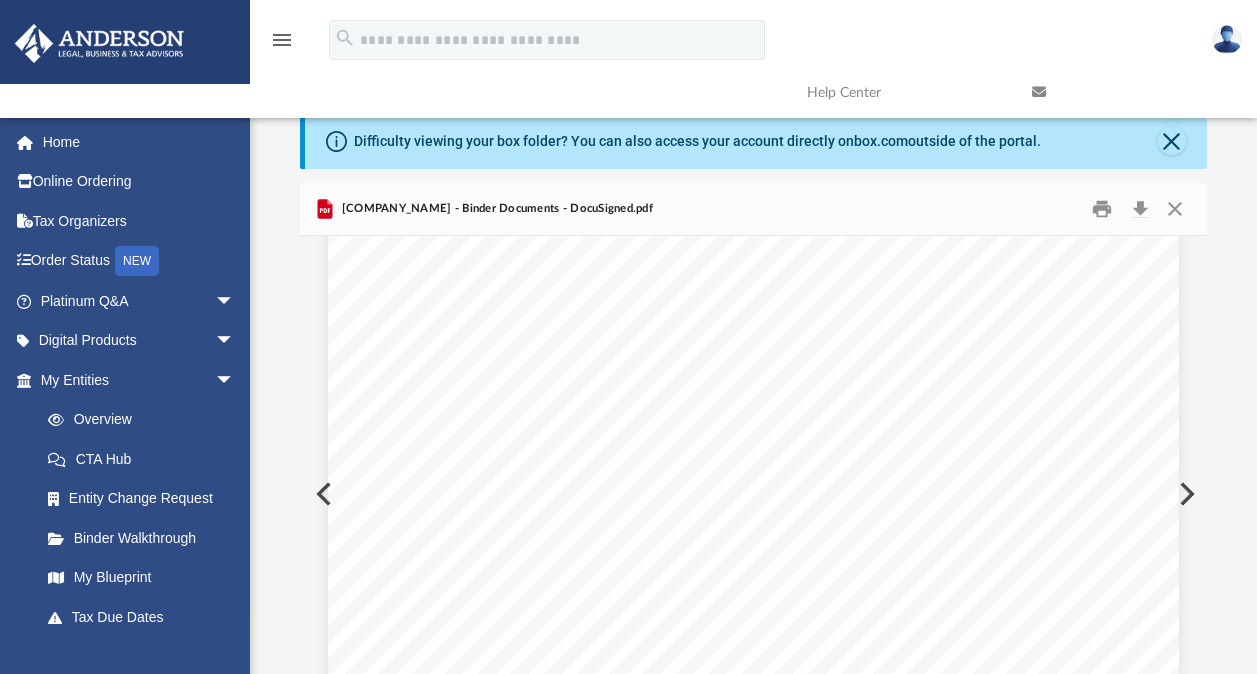 click at bounding box center [753, 299] 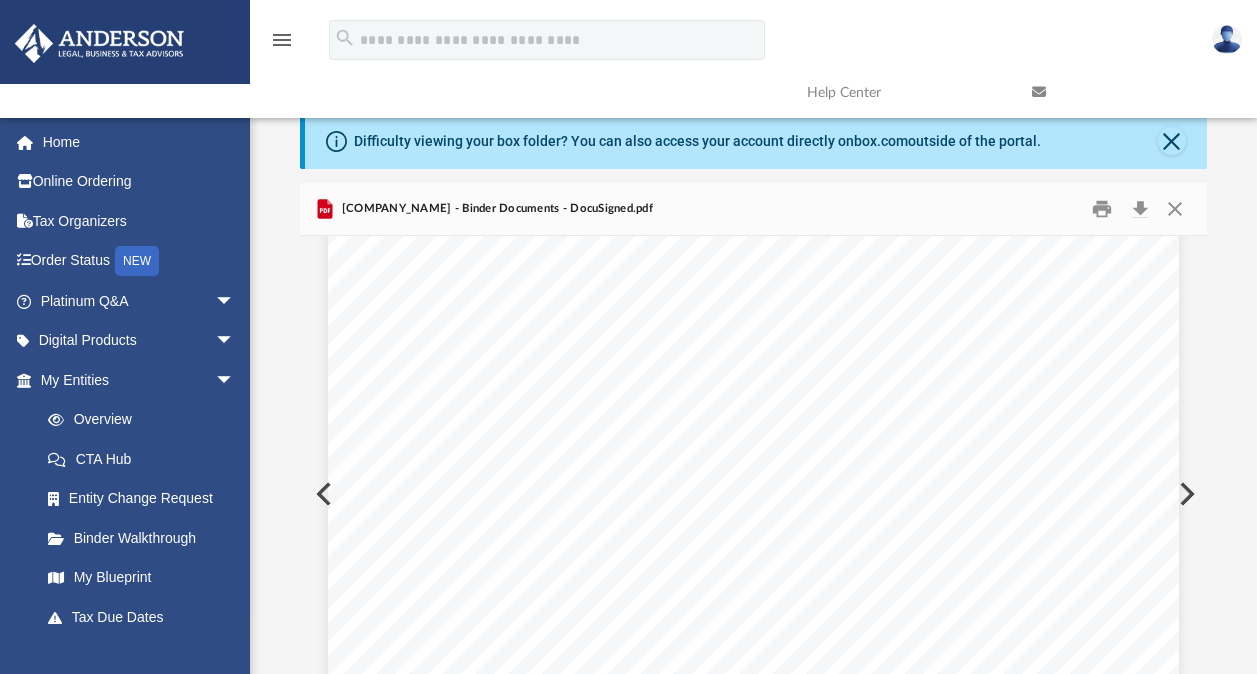 scroll, scrollTop: 4309, scrollLeft: 0, axis: vertical 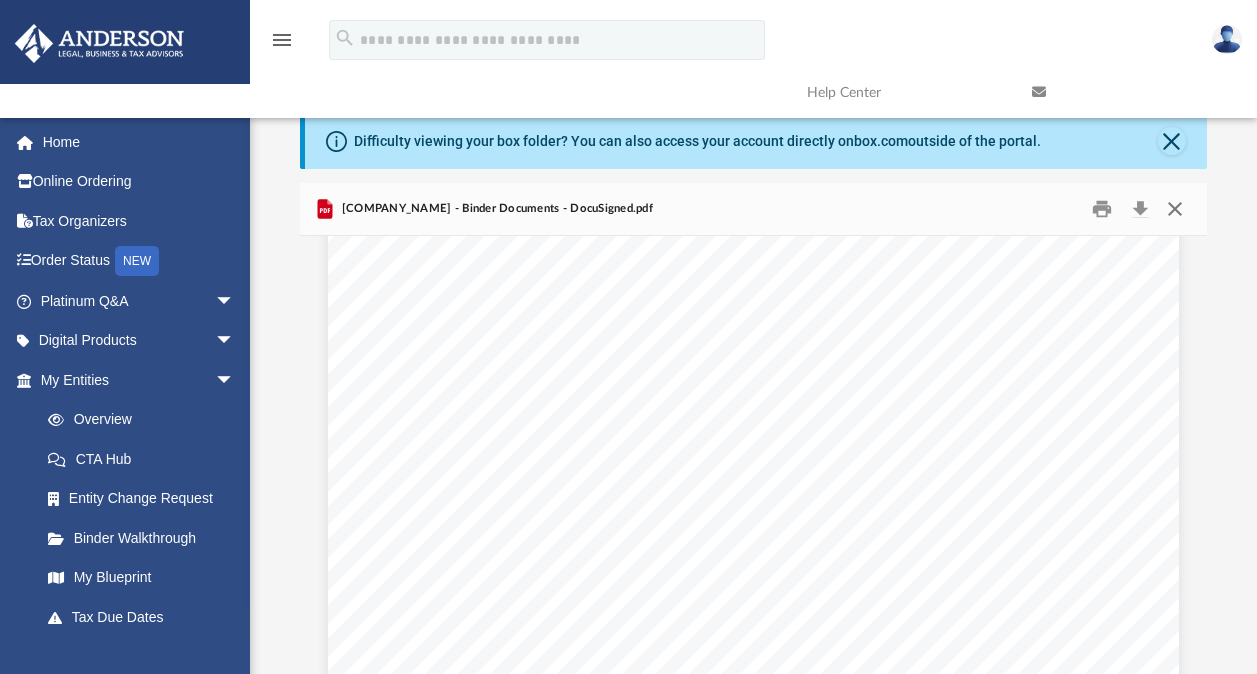 click at bounding box center [1175, 209] 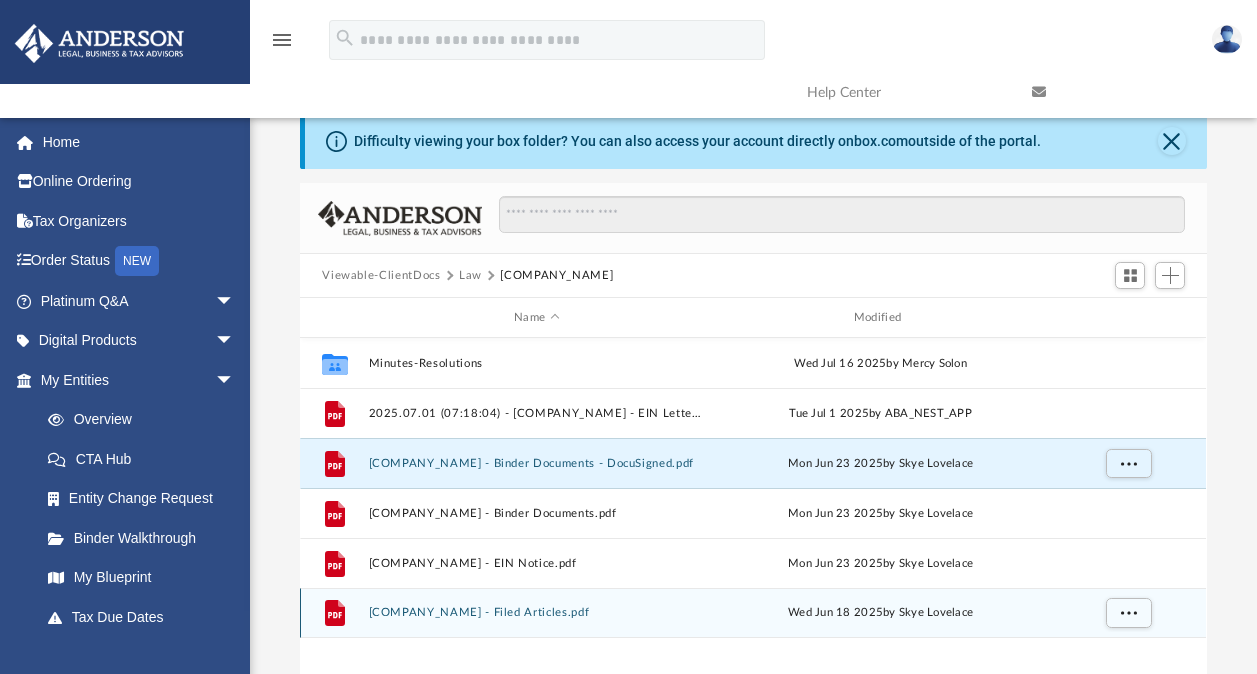 click on "Kuma Alpha Strategies, LLC - Filed Articles.pdf" at bounding box center (537, 612) 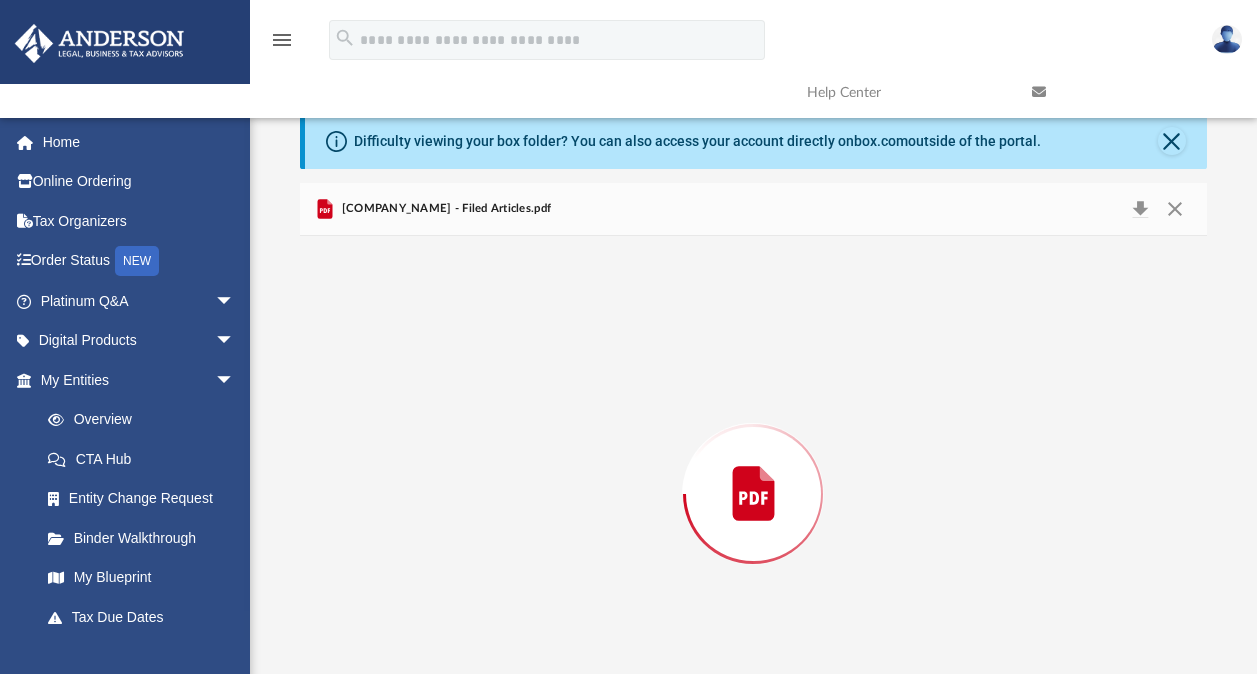 scroll, scrollTop: 78, scrollLeft: 0, axis: vertical 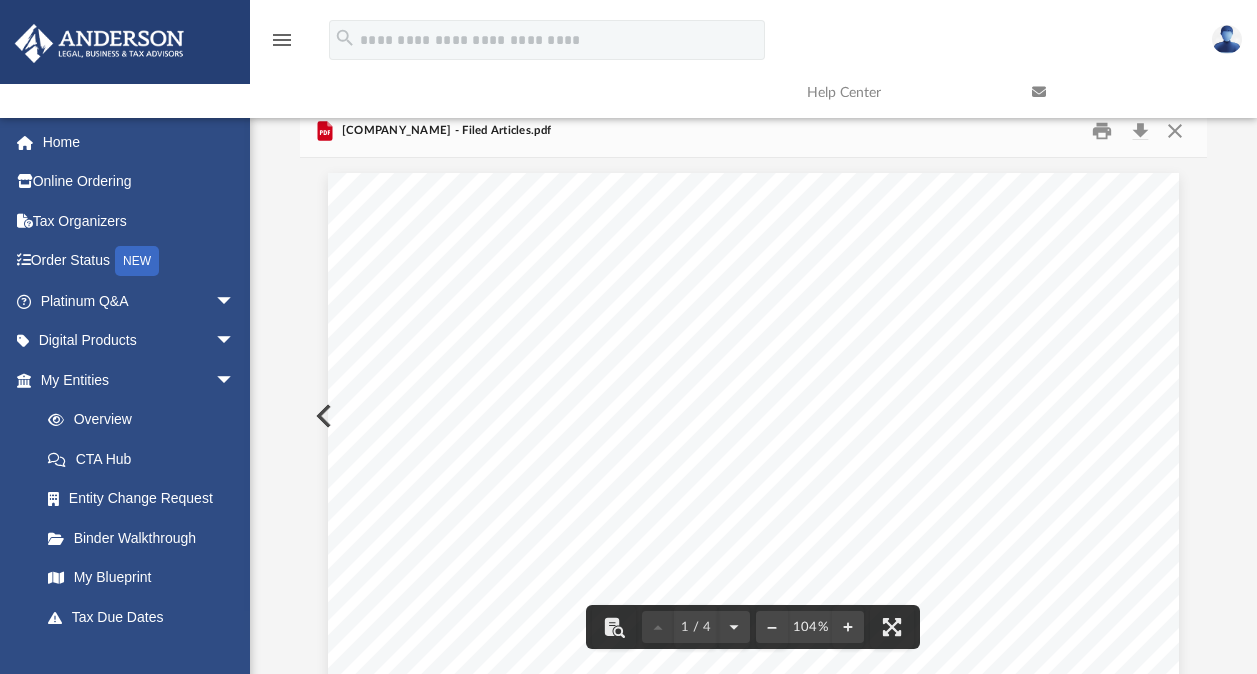 click at bounding box center [1129, 92] 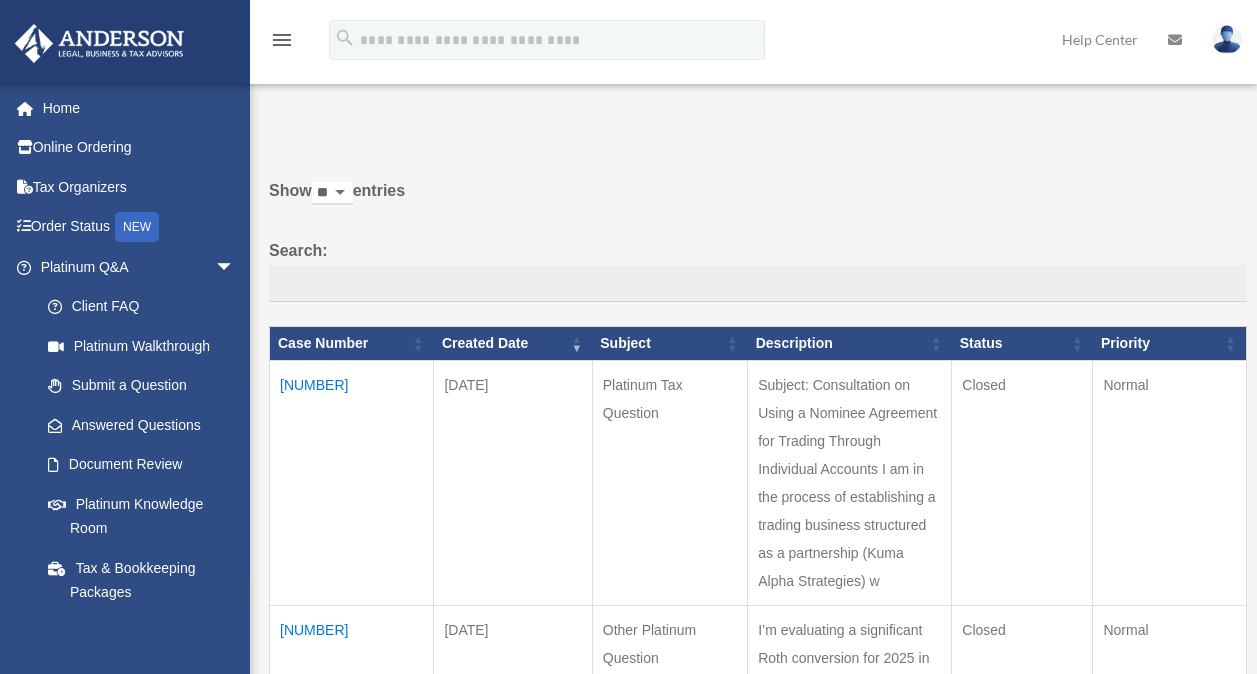 scroll, scrollTop: 0, scrollLeft: 0, axis: both 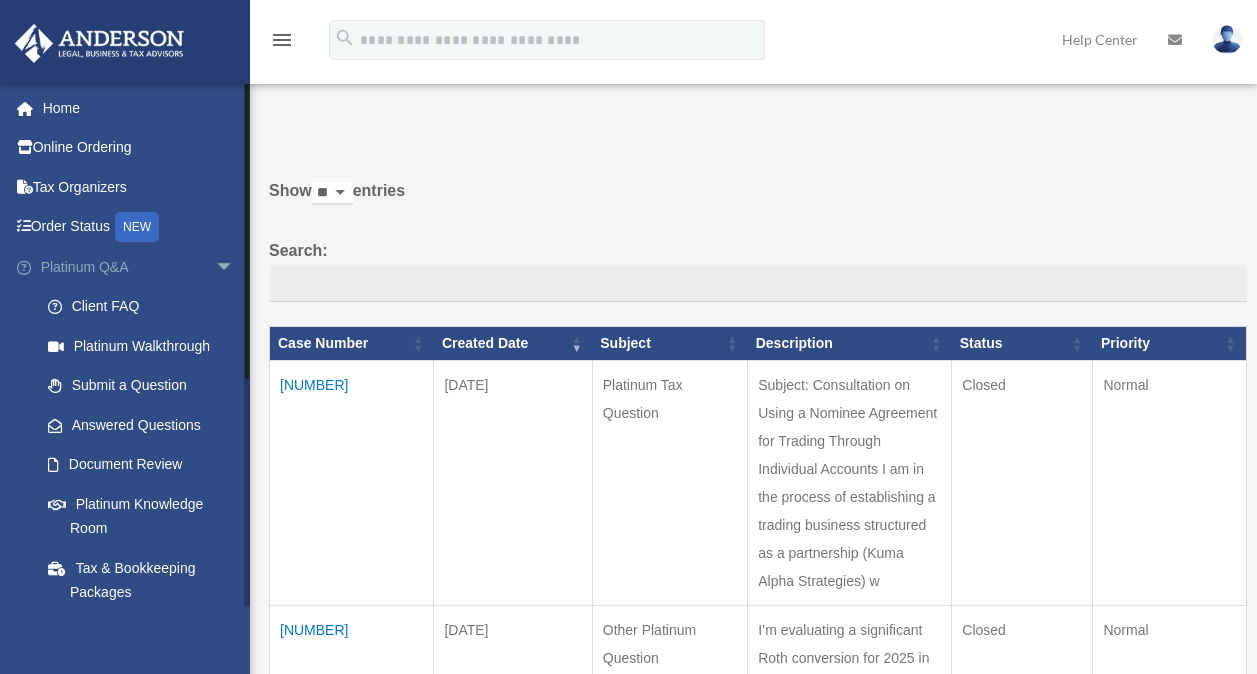 click on "arrow_drop_down" at bounding box center [235, 267] 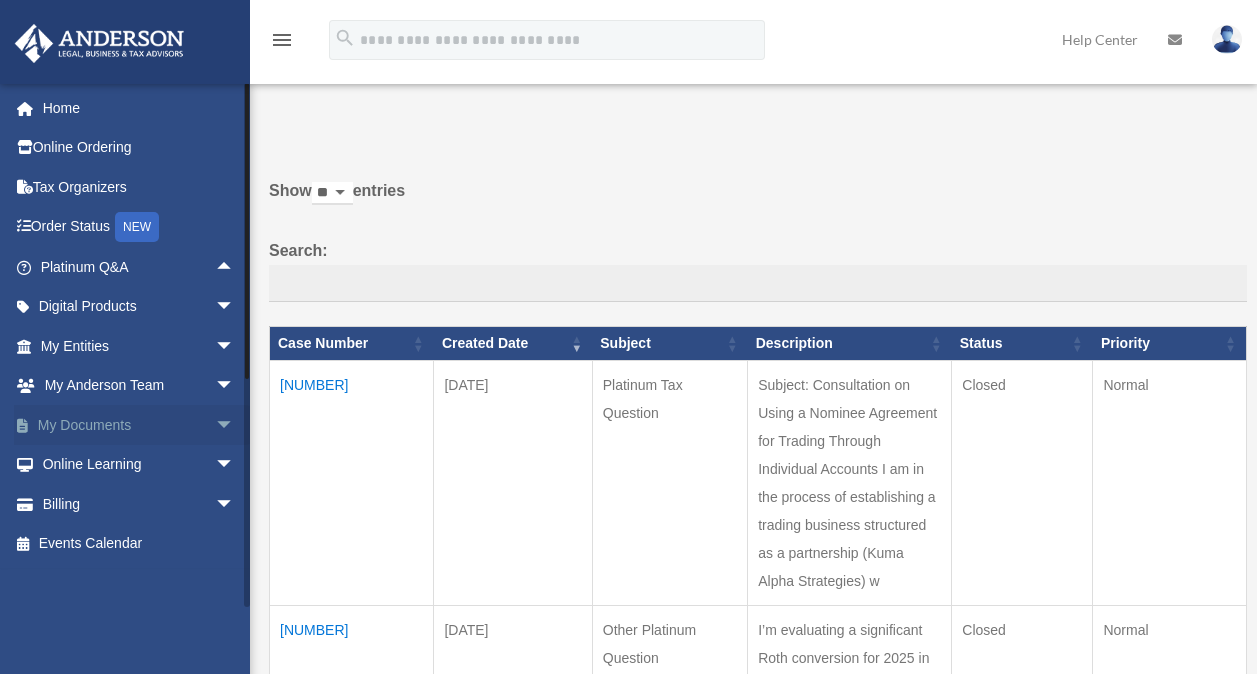 click on "arrow_drop_down" at bounding box center (235, 425) 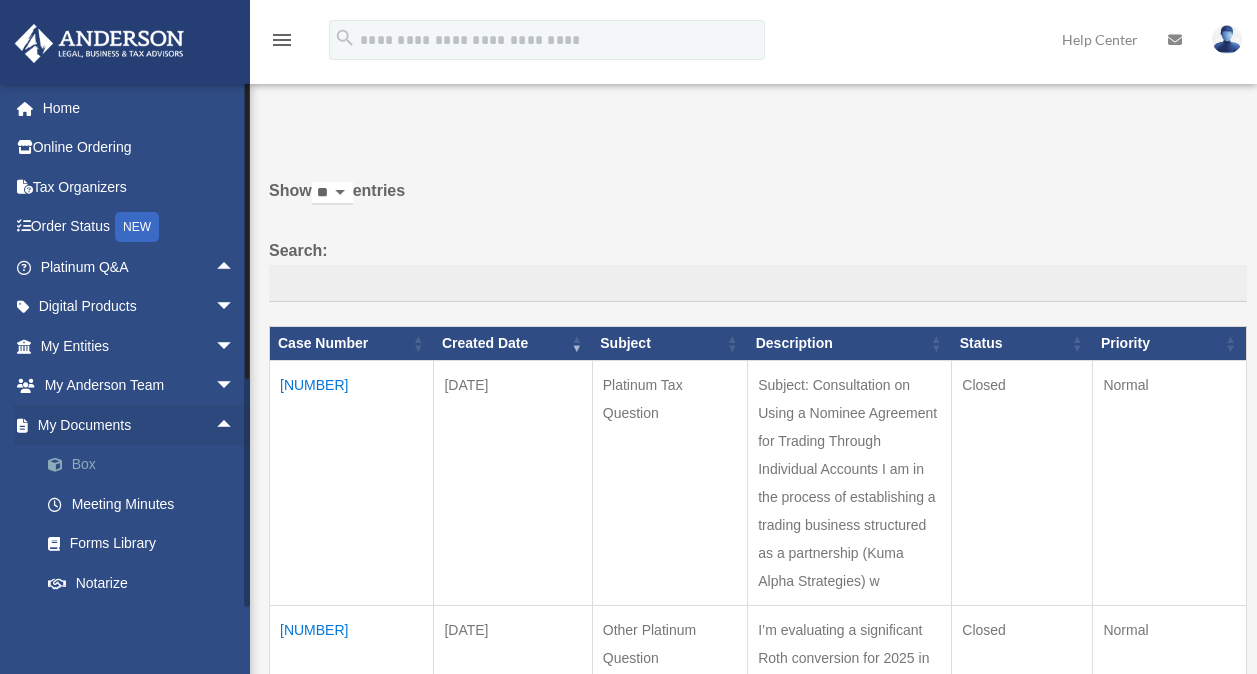 click on "Box" at bounding box center (146, 465) 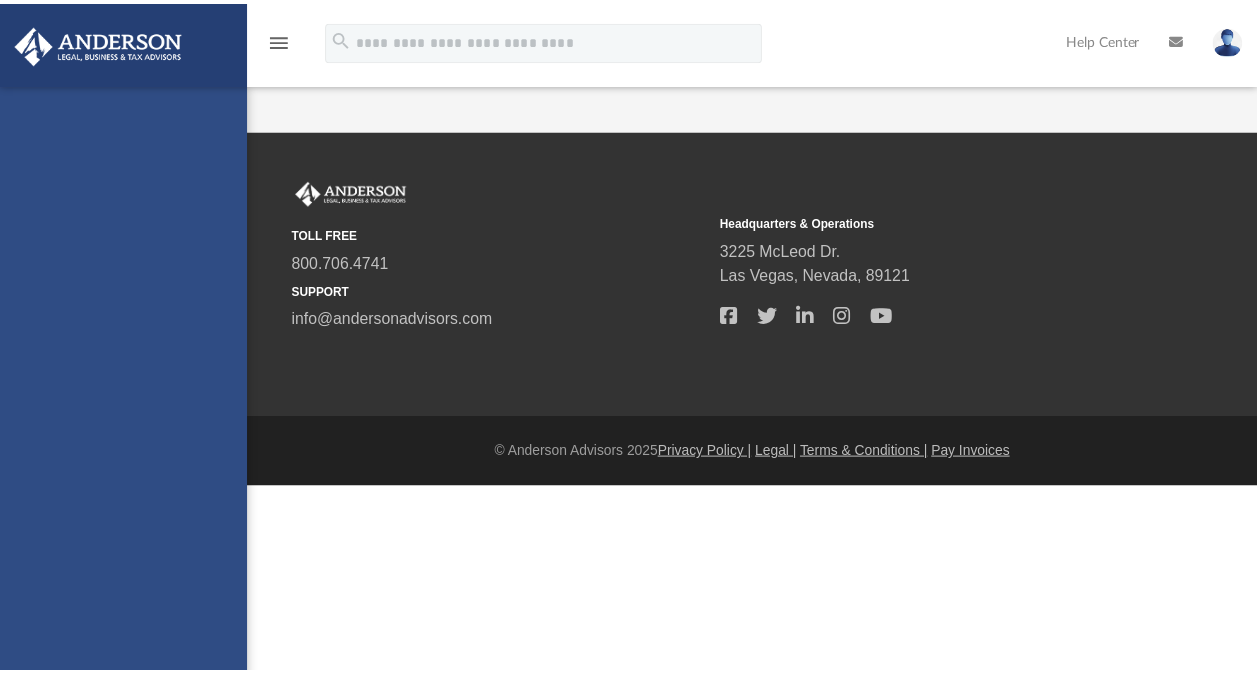 scroll, scrollTop: 0, scrollLeft: 0, axis: both 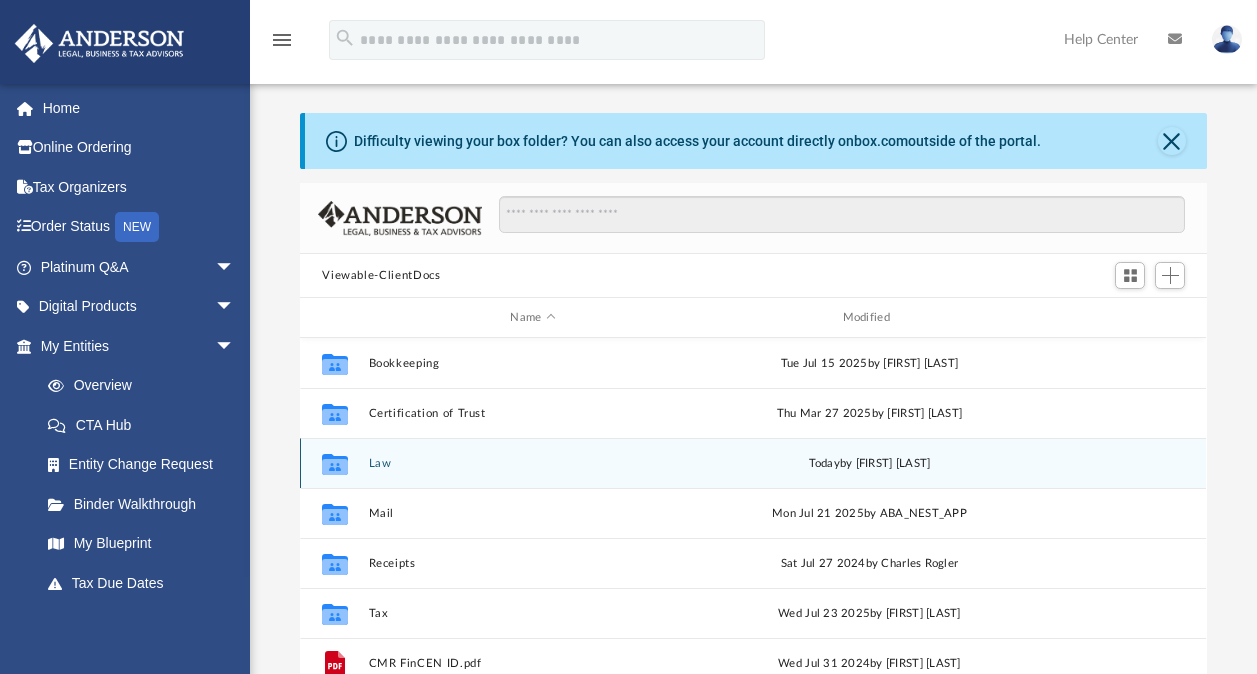 click on "Collaborated Folder Law today  by Gustavo Canales Corona" at bounding box center (753, 463) 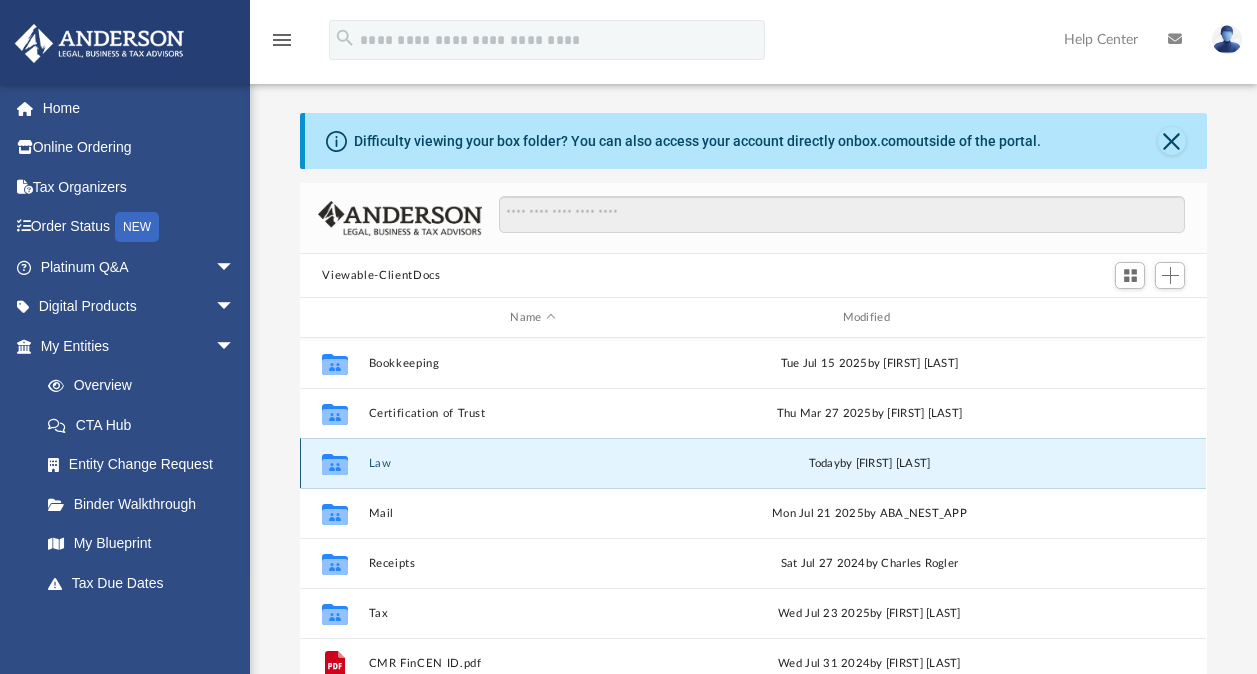 click on "Law" at bounding box center [533, 463] 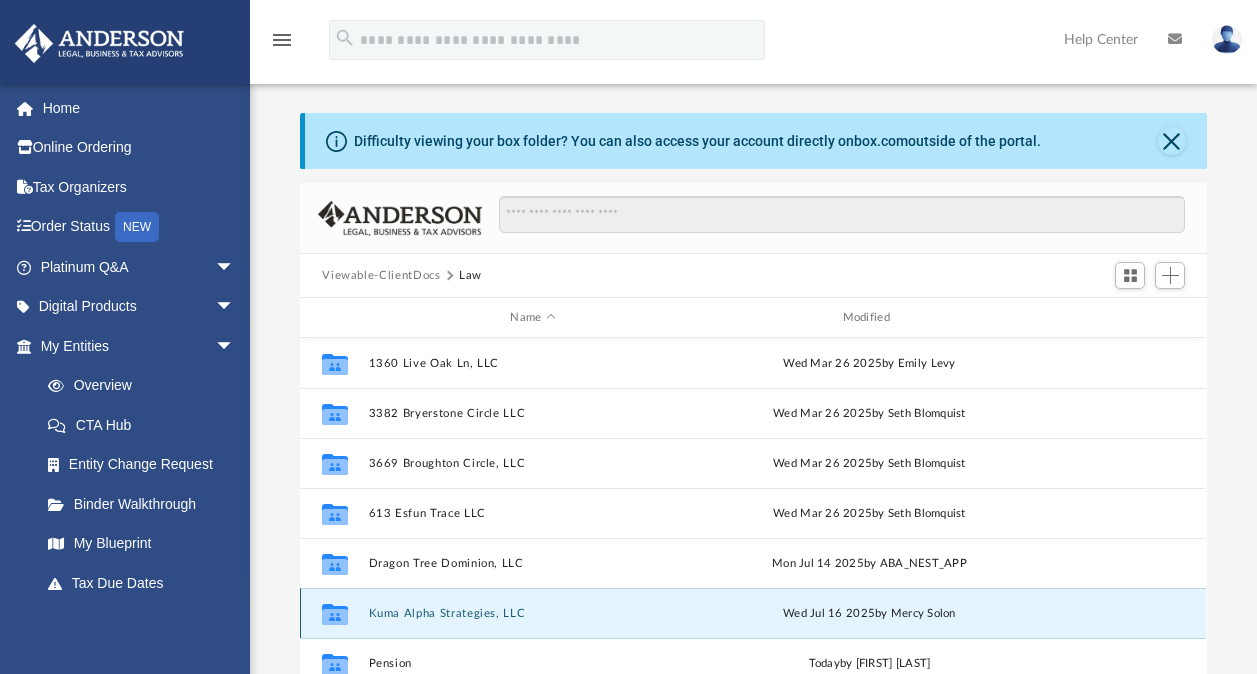 click on "Kuma Alpha Strategies, LLC" at bounding box center [533, 613] 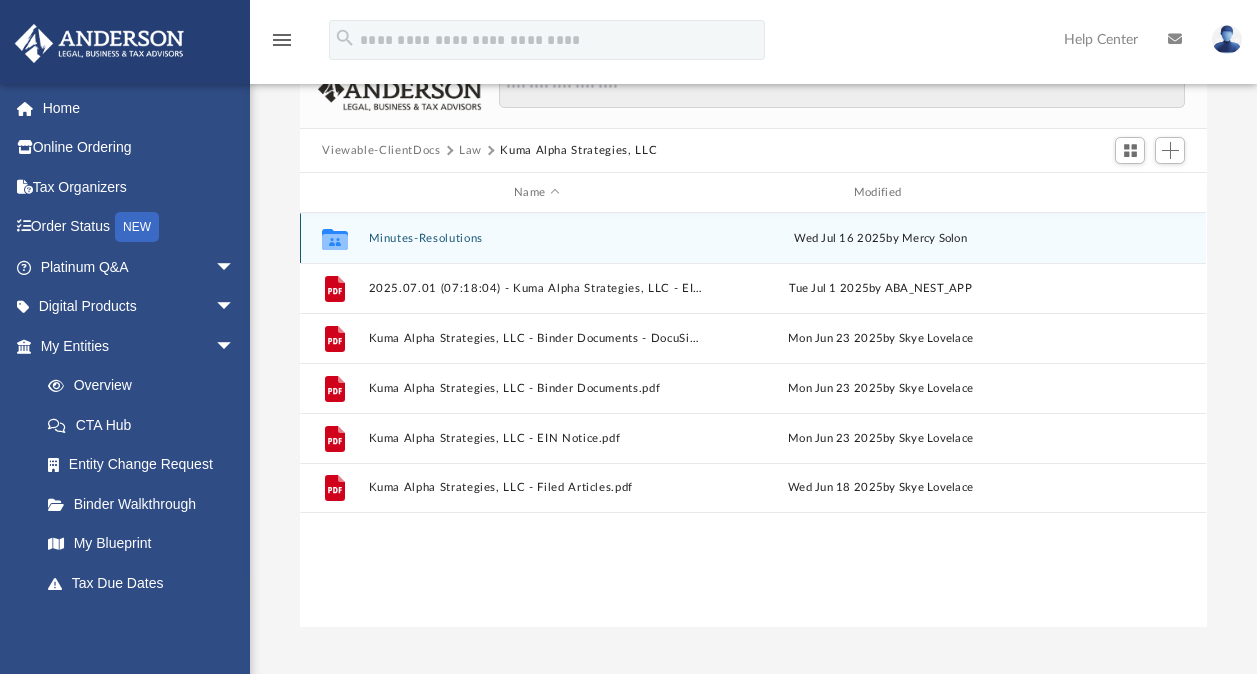 scroll, scrollTop: 130, scrollLeft: 0, axis: vertical 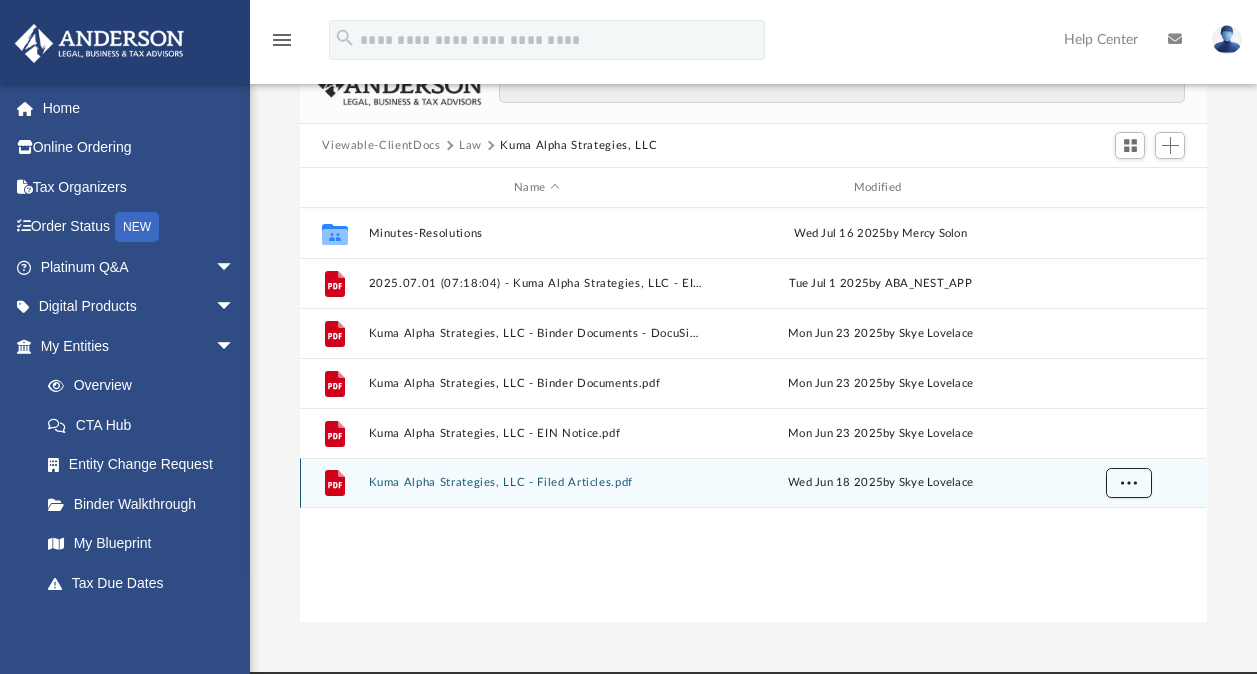 click at bounding box center (1129, 483) 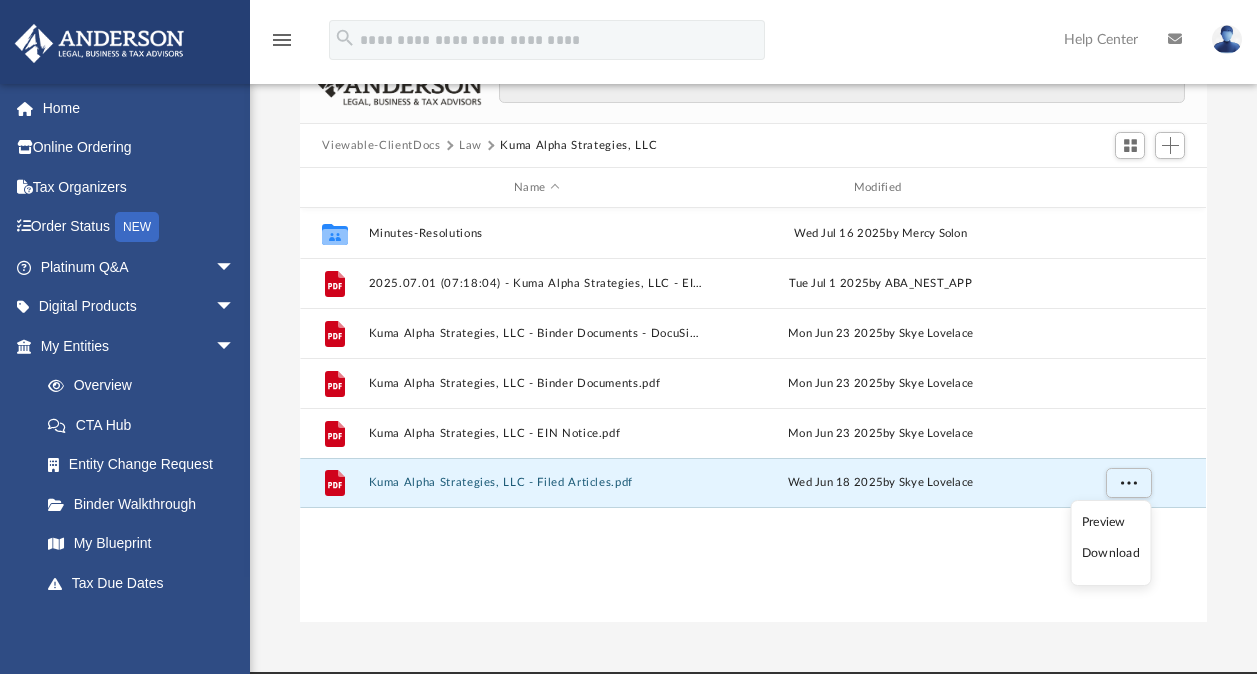 click on "Download" at bounding box center [1111, 553] 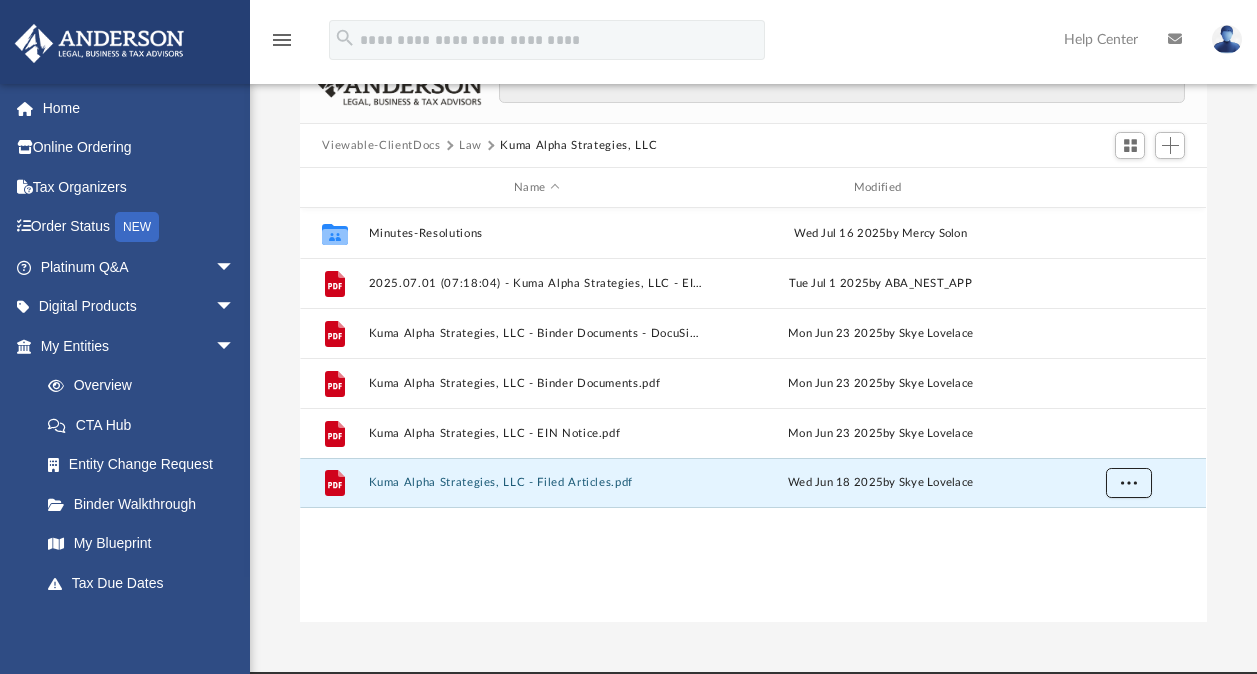 type 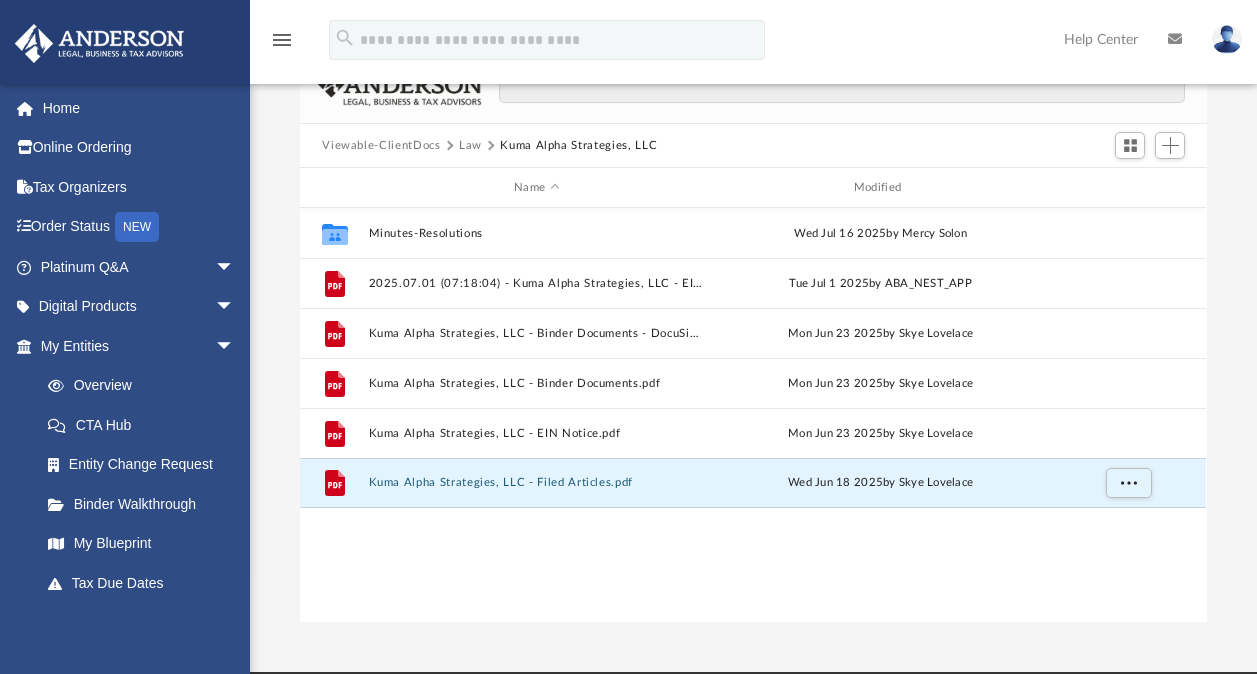 click on "Law" at bounding box center (470, 146) 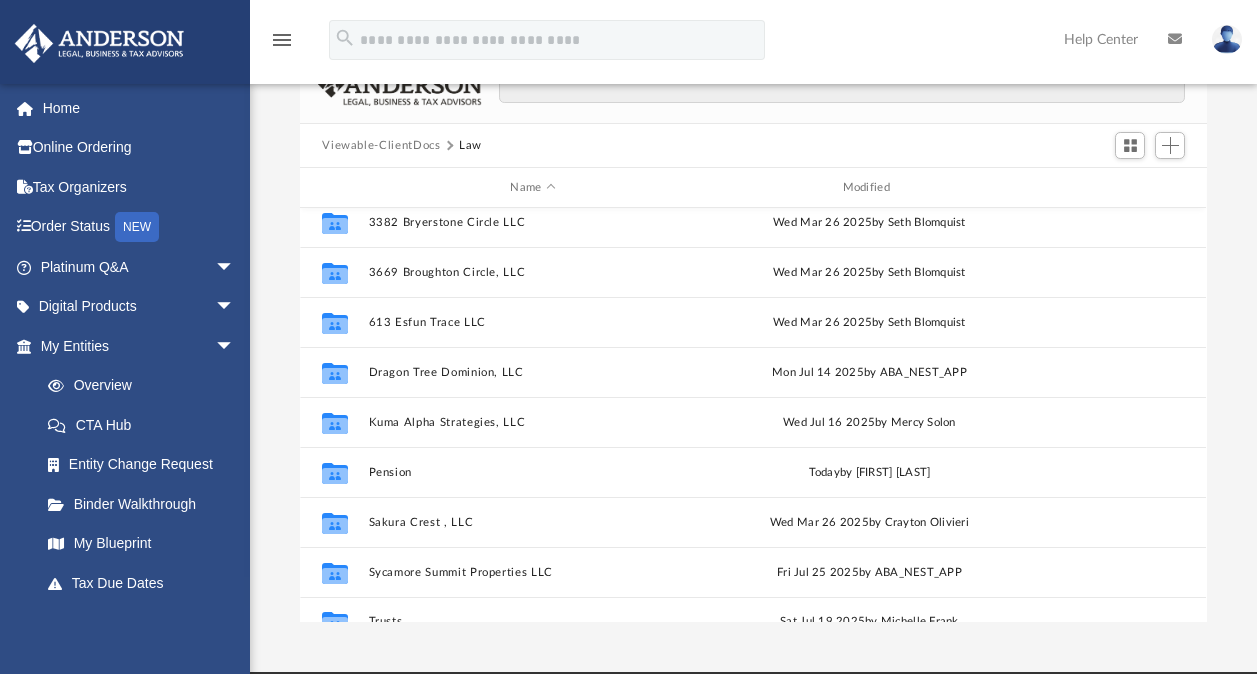 scroll, scrollTop: 85, scrollLeft: 0, axis: vertical 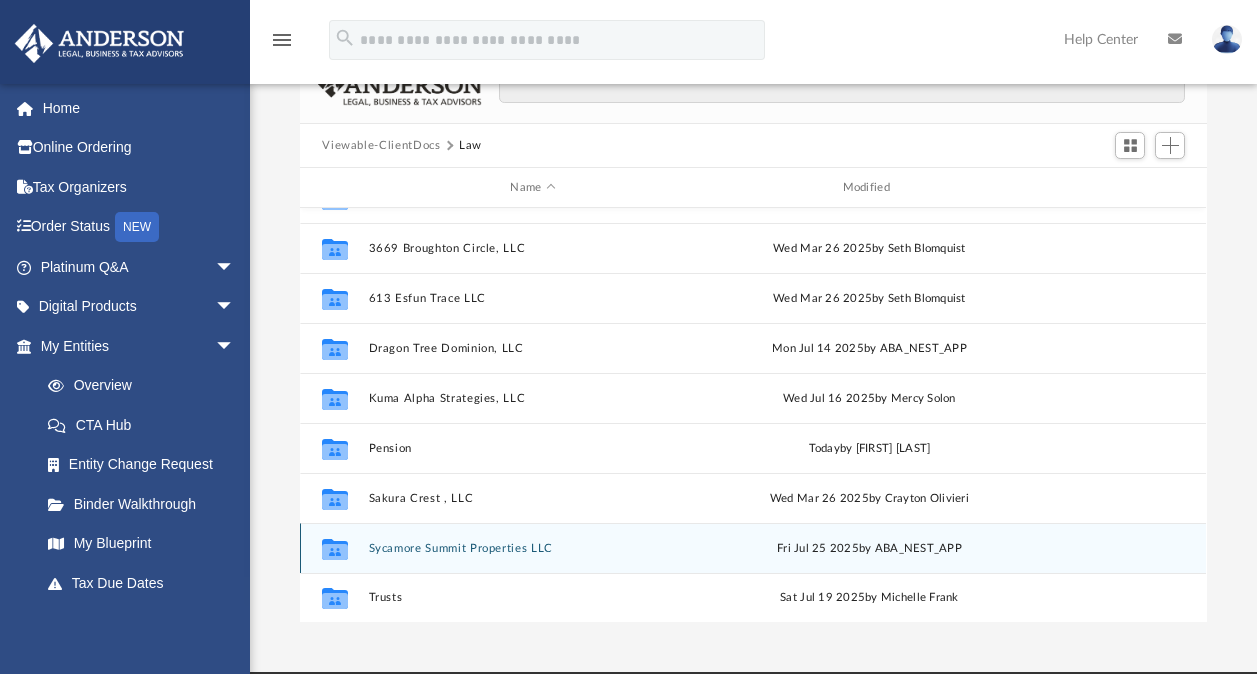 click on "Sycamore Summit Properties LLC" at bounding box center [533, 548] 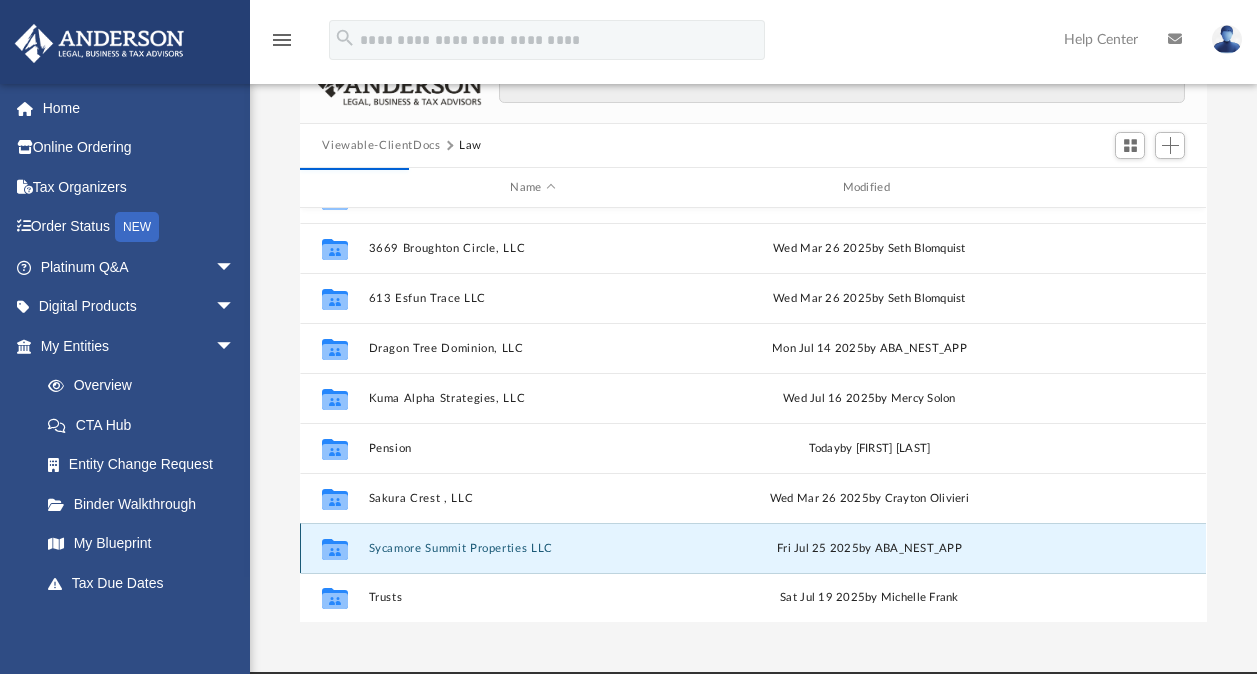 scroll, scrollTop: 0, scrollLeft: 0, axis: both 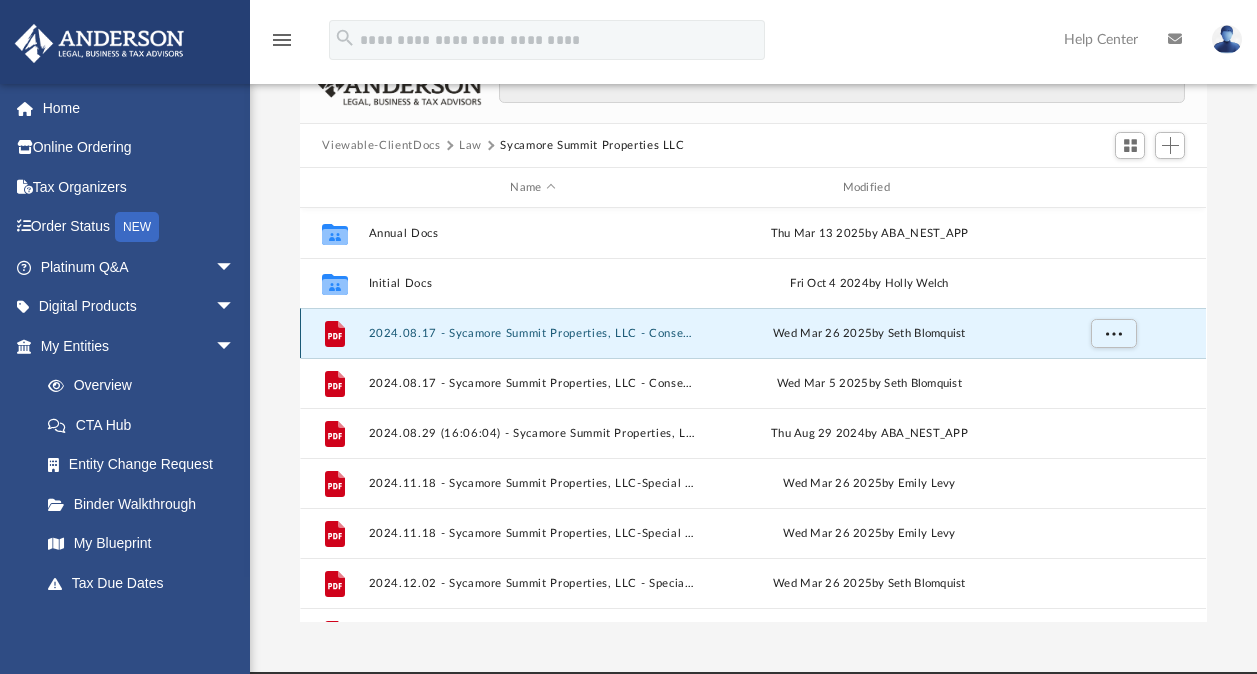 click on "2024.08.17 - Sycamore Summit Properties, LLC - Consent to Action - DocuSigned.pdf" at bounding box center (533, 333) 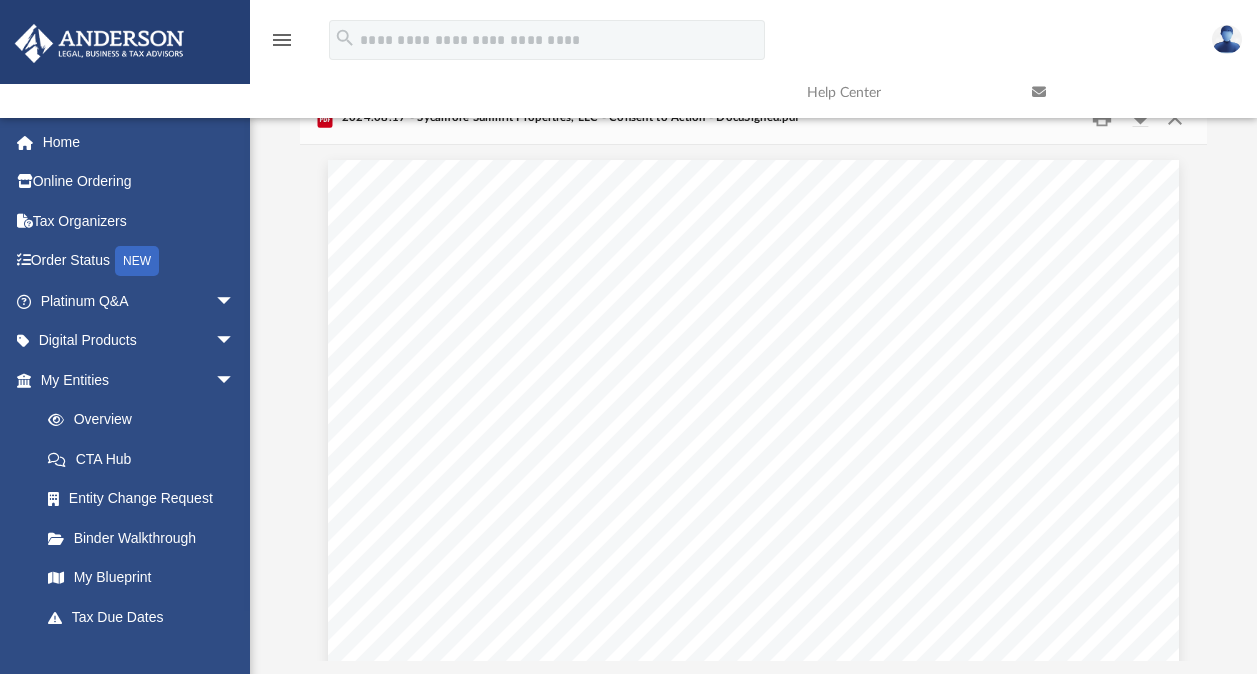 scroll, scrollTop: 92, scrollLeft: 0, axis: vertical 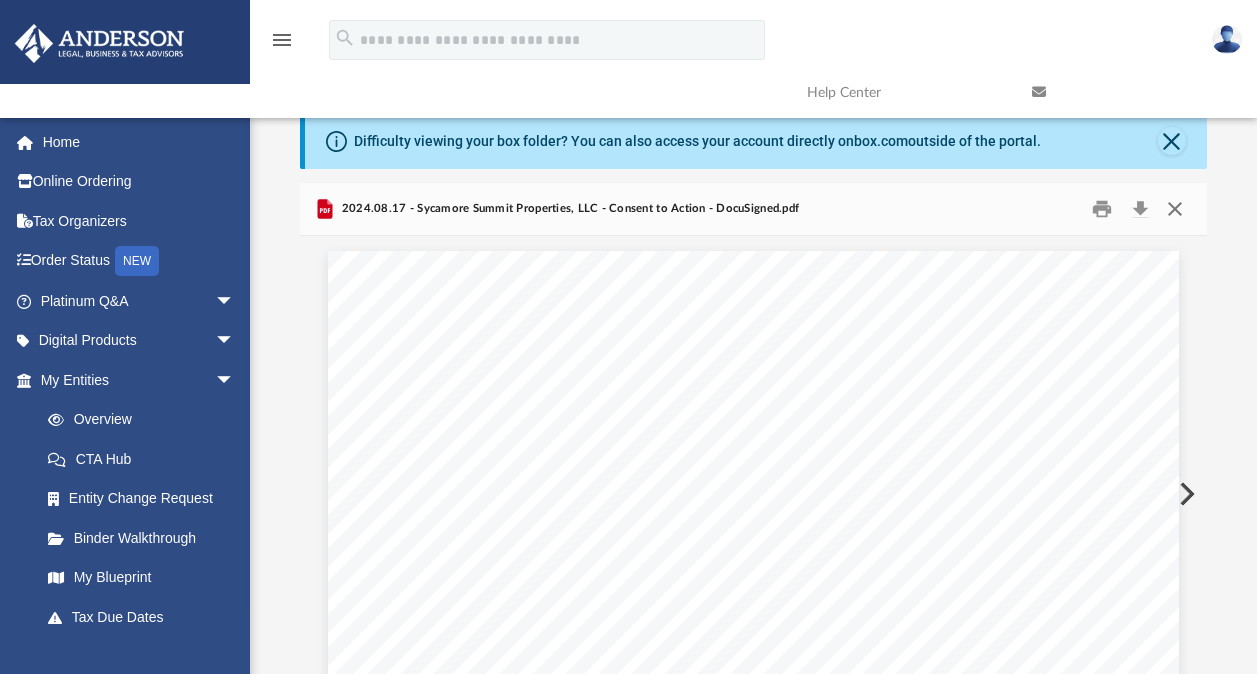 click at bounding box center (1175, 209) 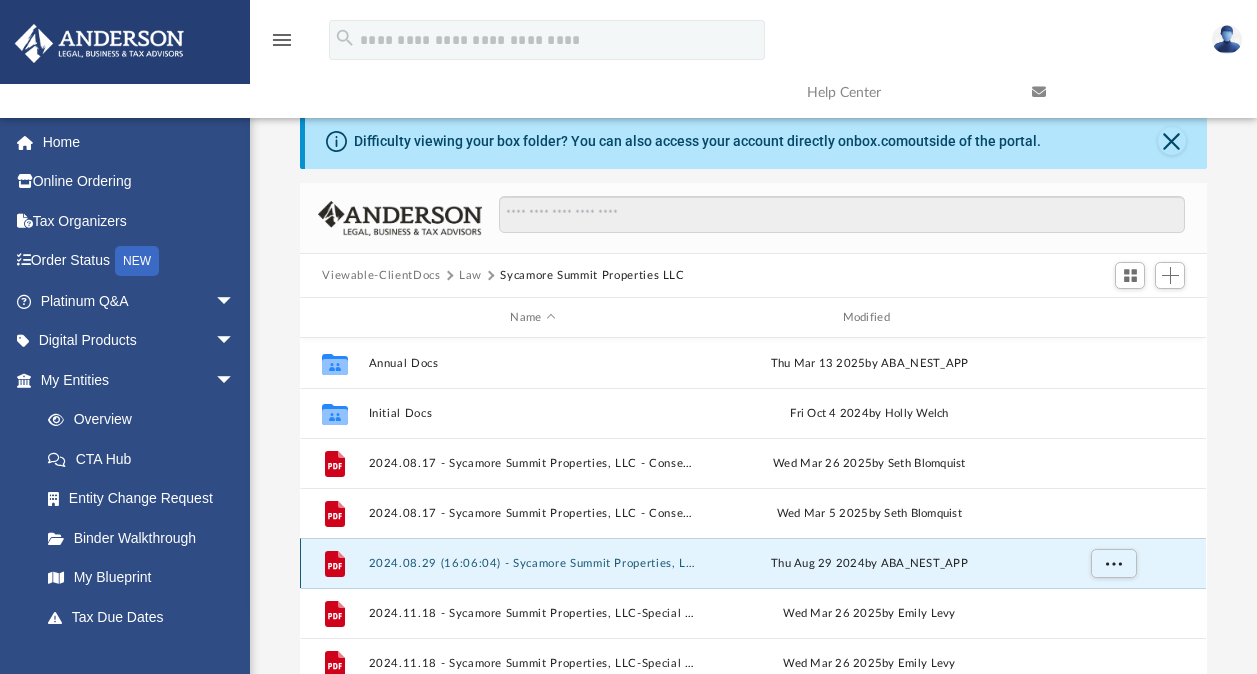 click on "2024.08.29 (16:06:04) - Sycamore Summit Properties, LLC - EIN Letter from IRS.pdf" at bounding box center [533, 563] 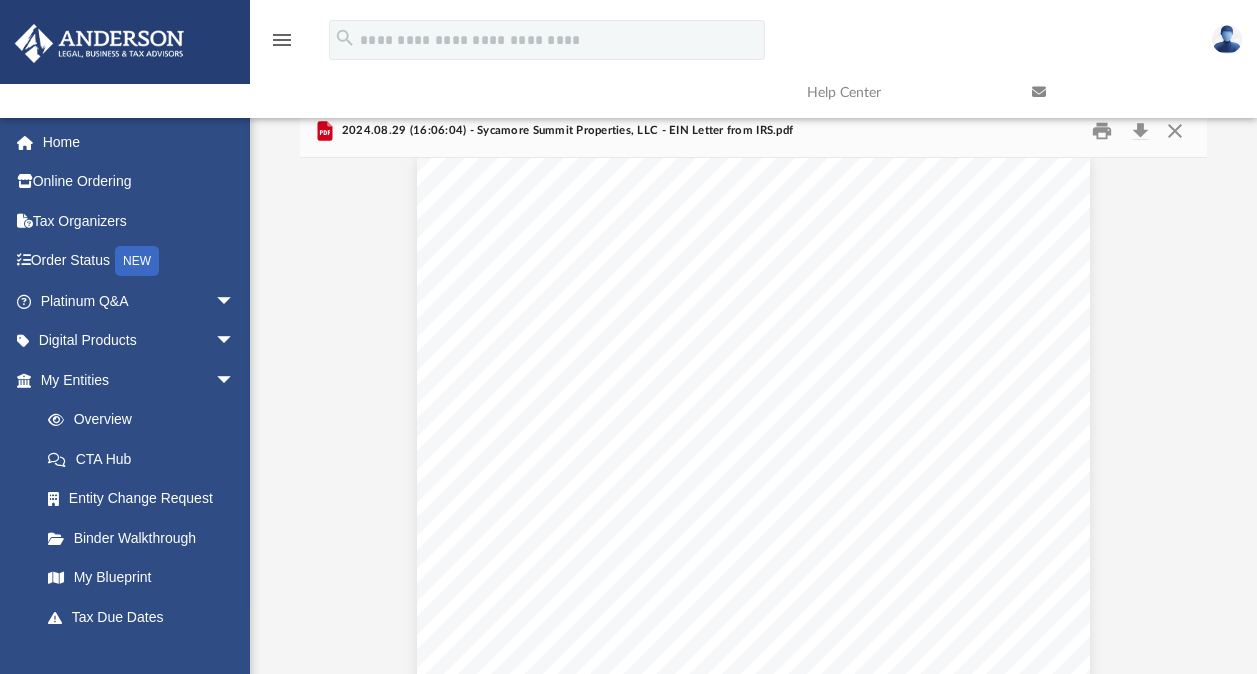 scroll, scrollTop: 0, scrollLeft: 0, axis: both 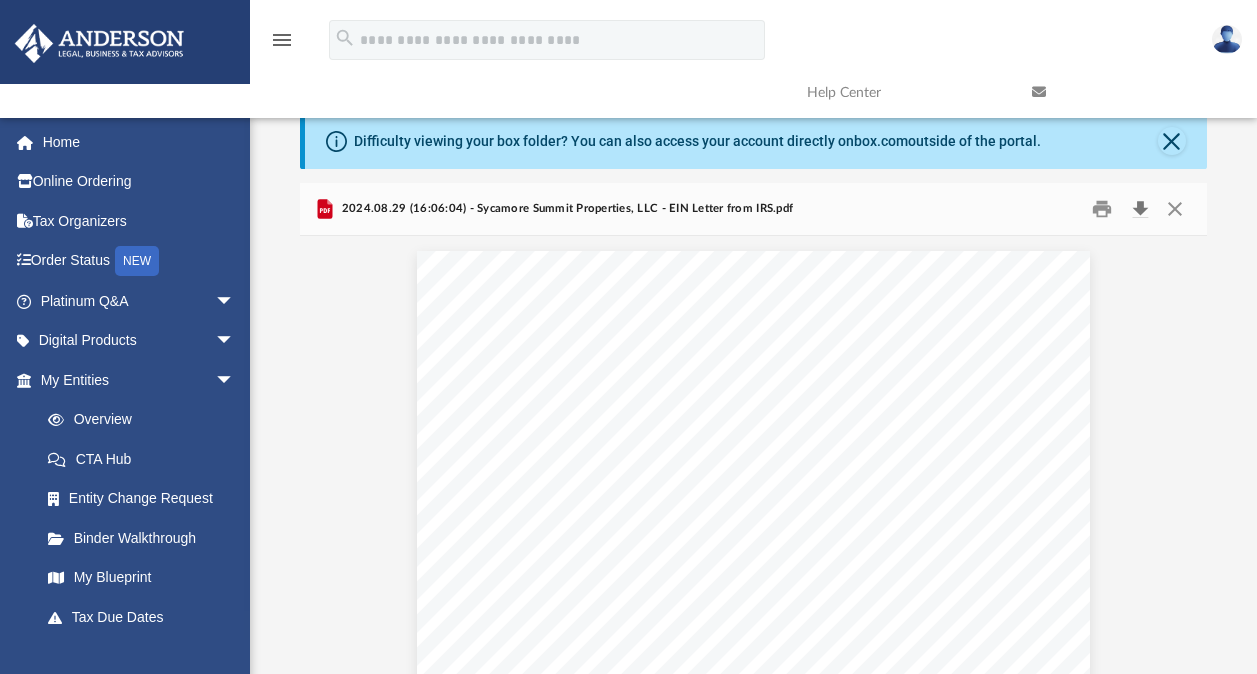 click at bounding box center [1140, 209] 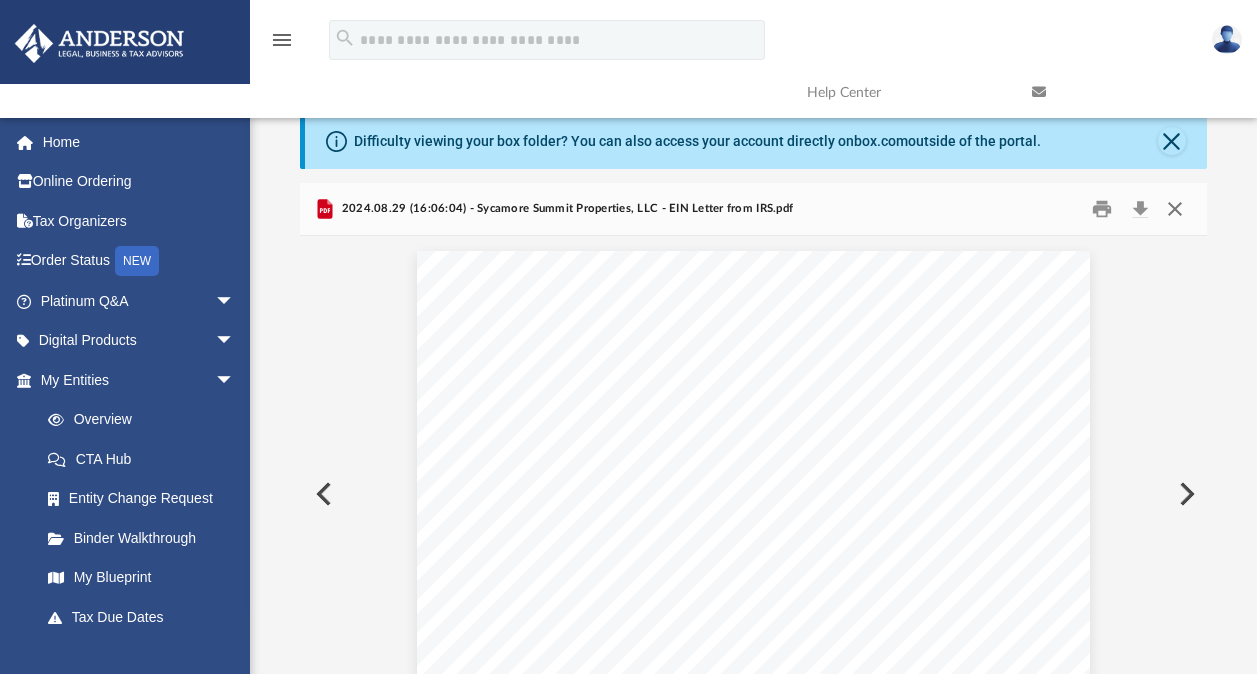 click at bounding box center (1175, 209) 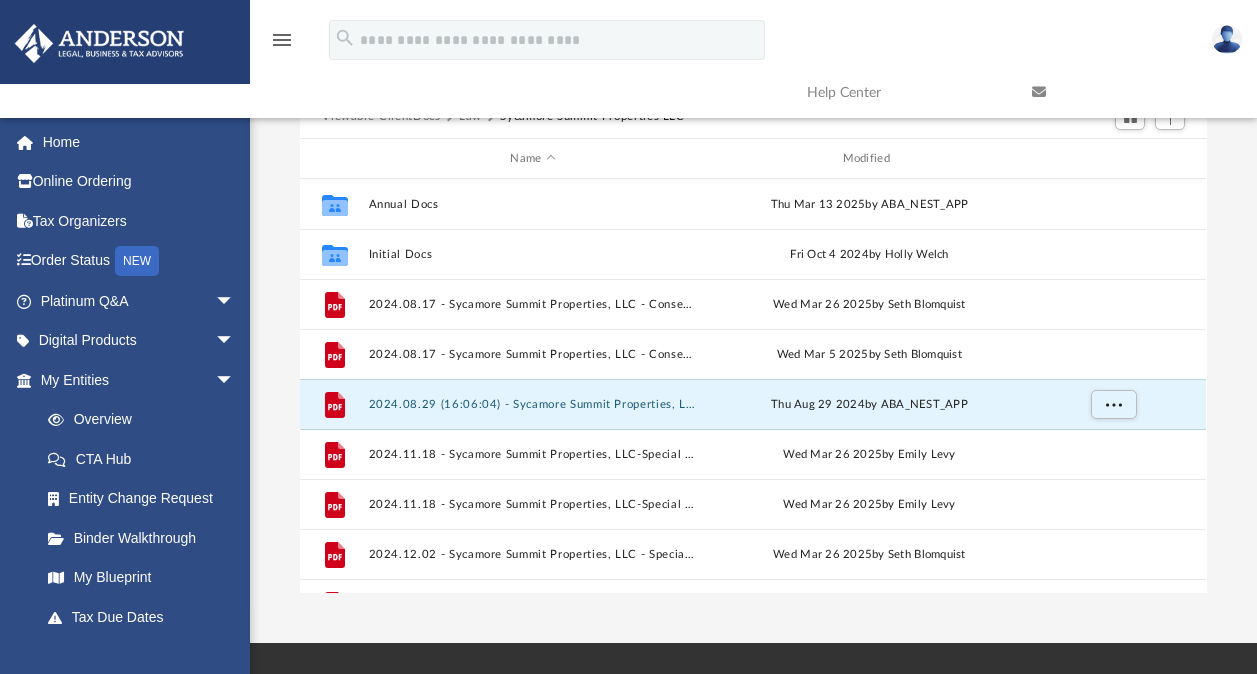 scroll, scrollTop: 163, scrollLeft: 0, axis: vertical 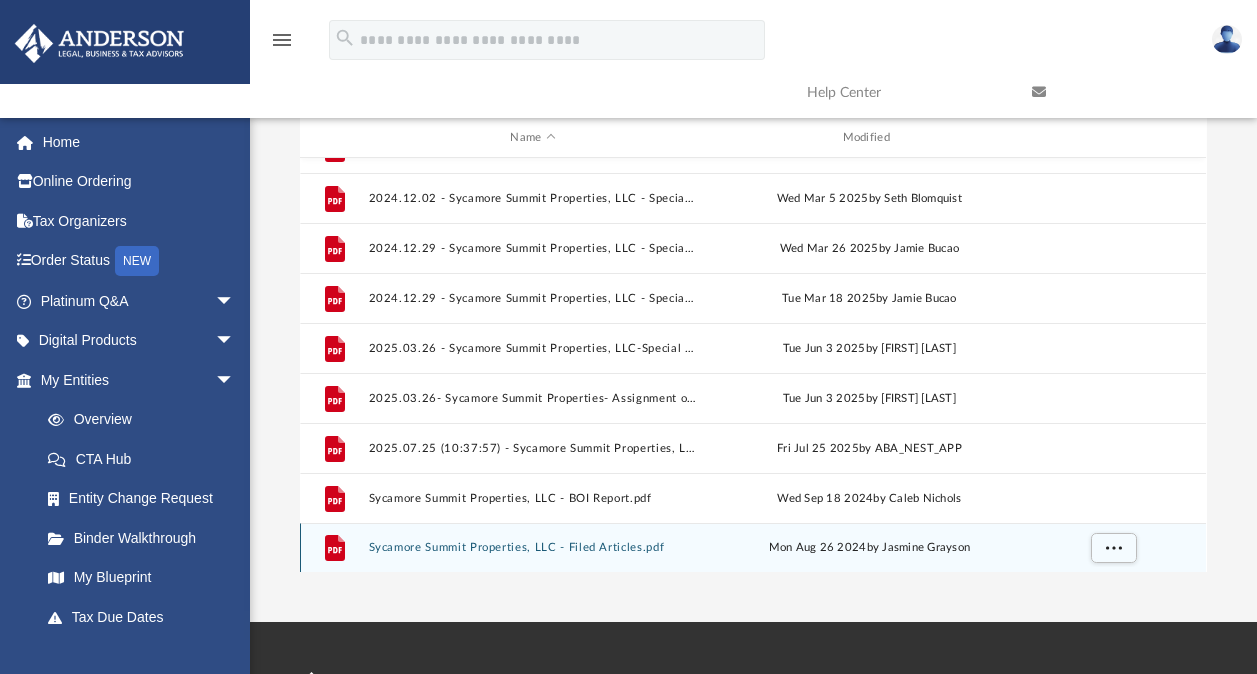 click on "File Sycamore Summit Properties, LLC - Filed Articles.pdf Mon Aug 26 2024  by Jasmine Grayson" at bounding box center [753, 548] 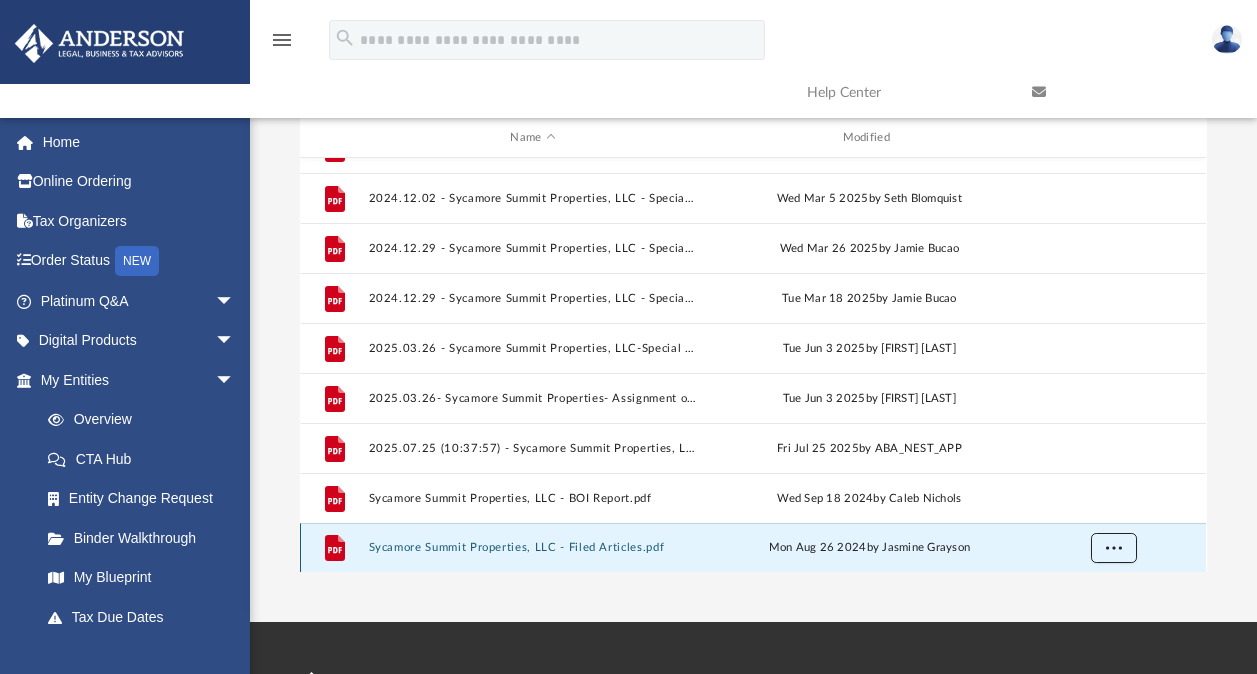 click at bounding box center (1114, 547) 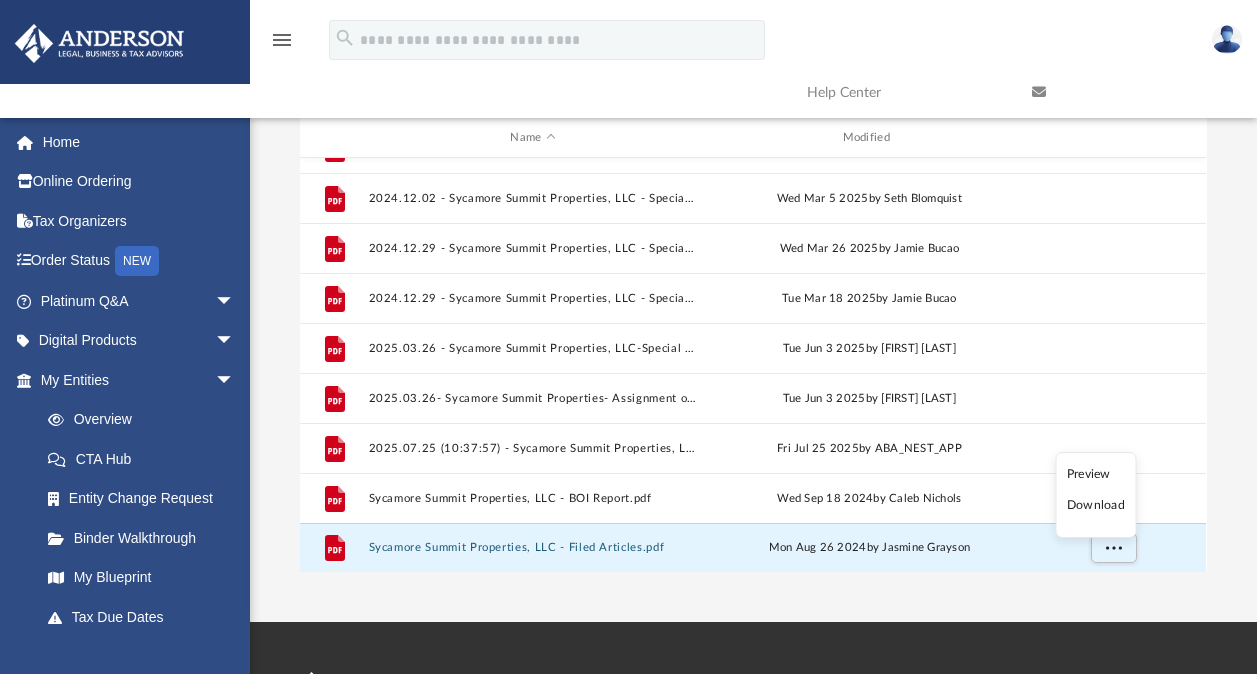 click on "Preview" at bounding box center (1096, 474) 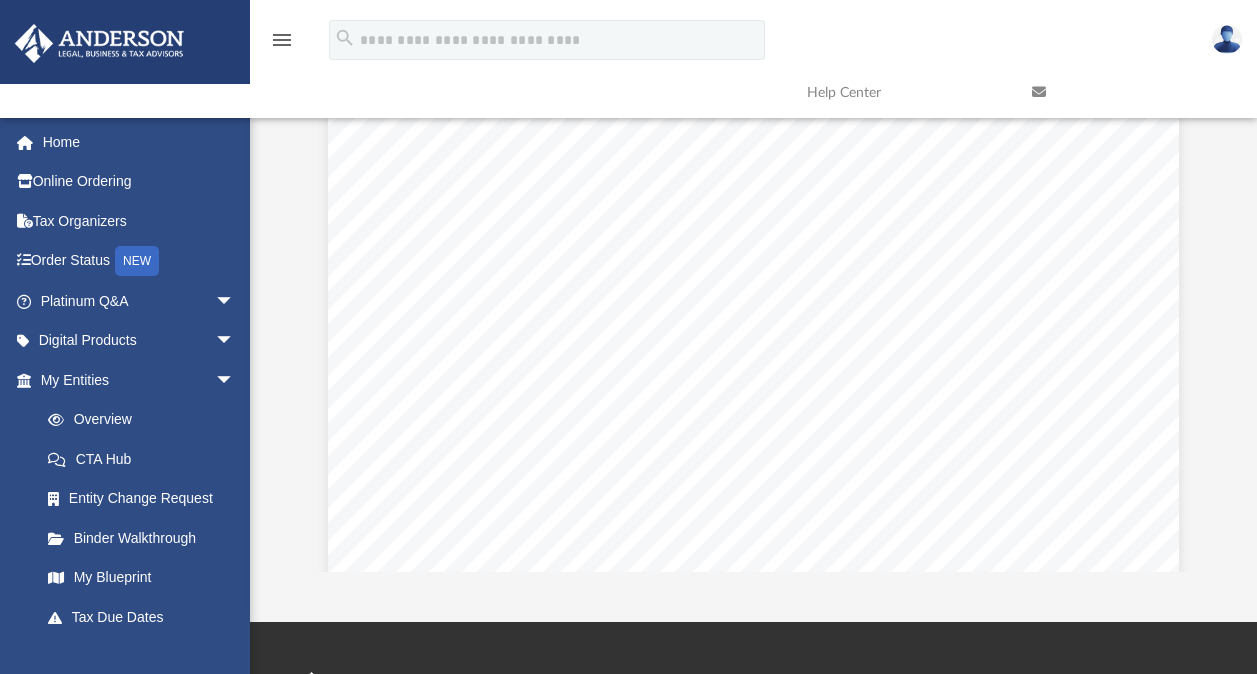 scroll, scrollTop: 1379, scrollLeft: 0, axis: vertical 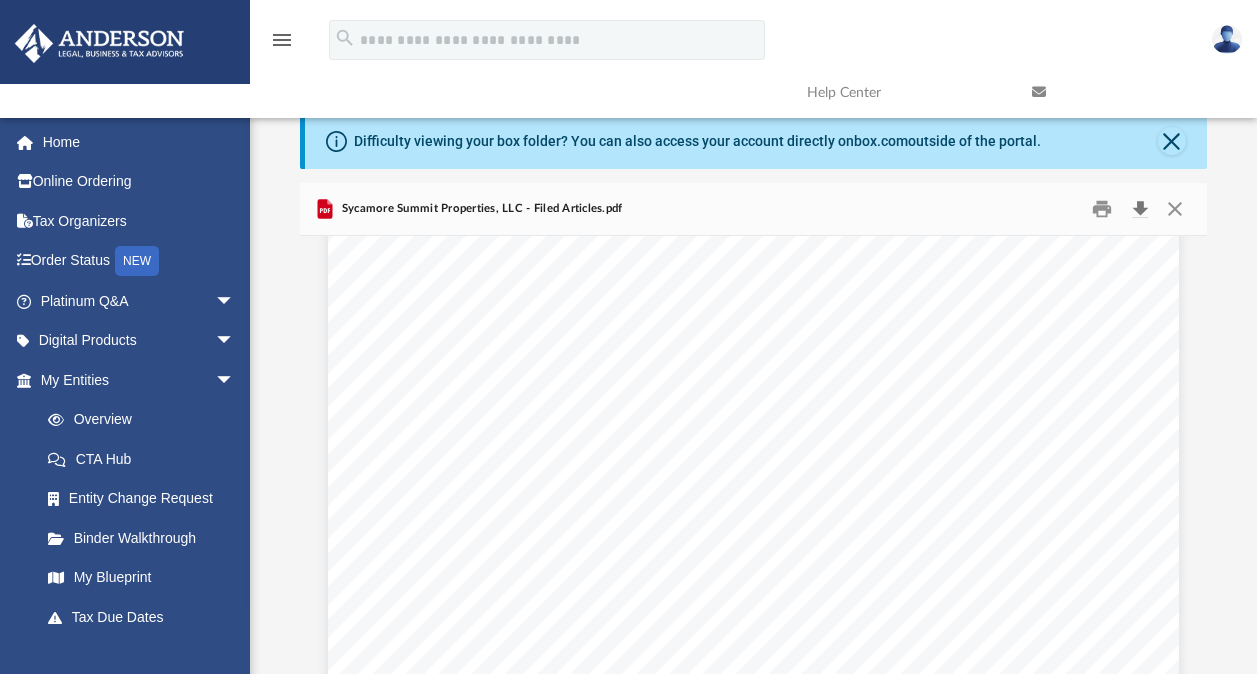click at bounding box center (1140, 209) 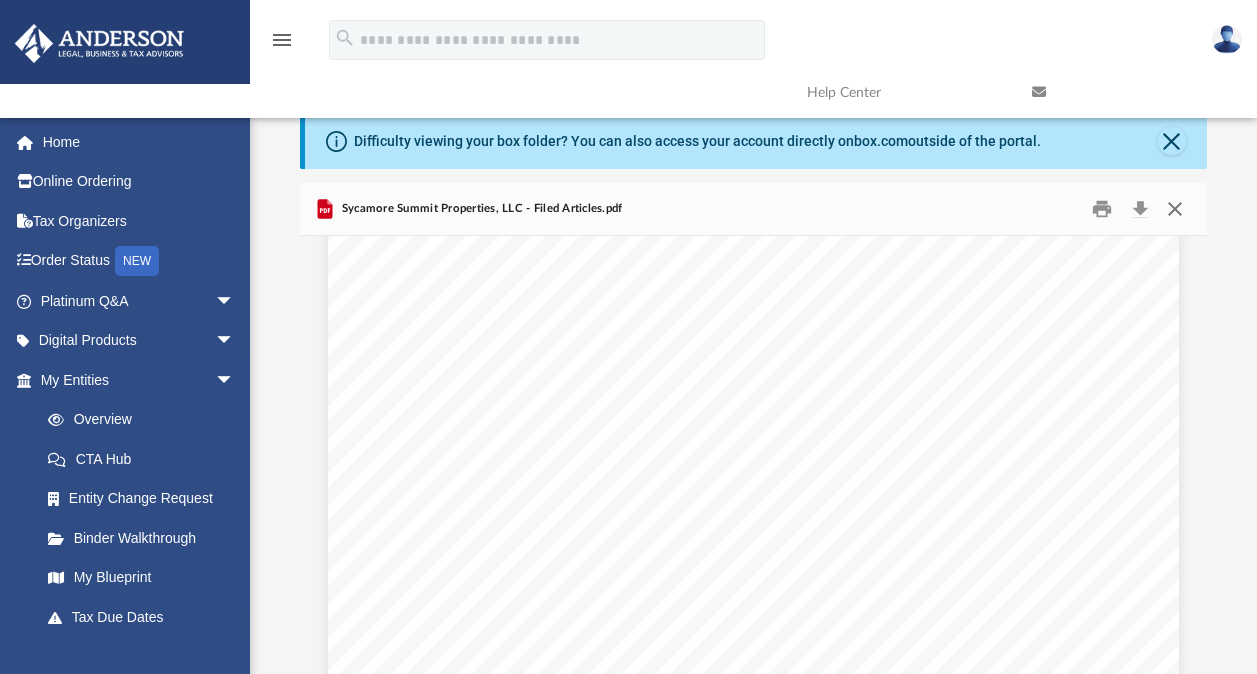 click at bounding box center [1175, 209] 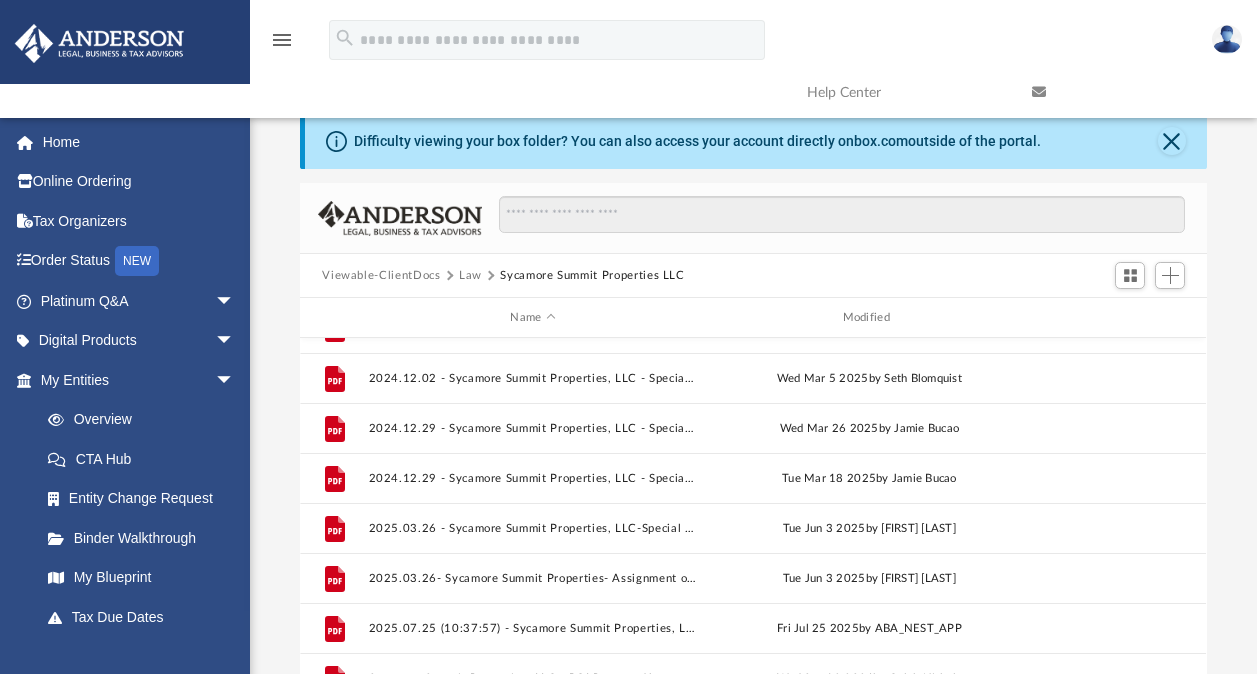 scroll, scrollTop: 390, scrollLeft: 0, axis: vertical 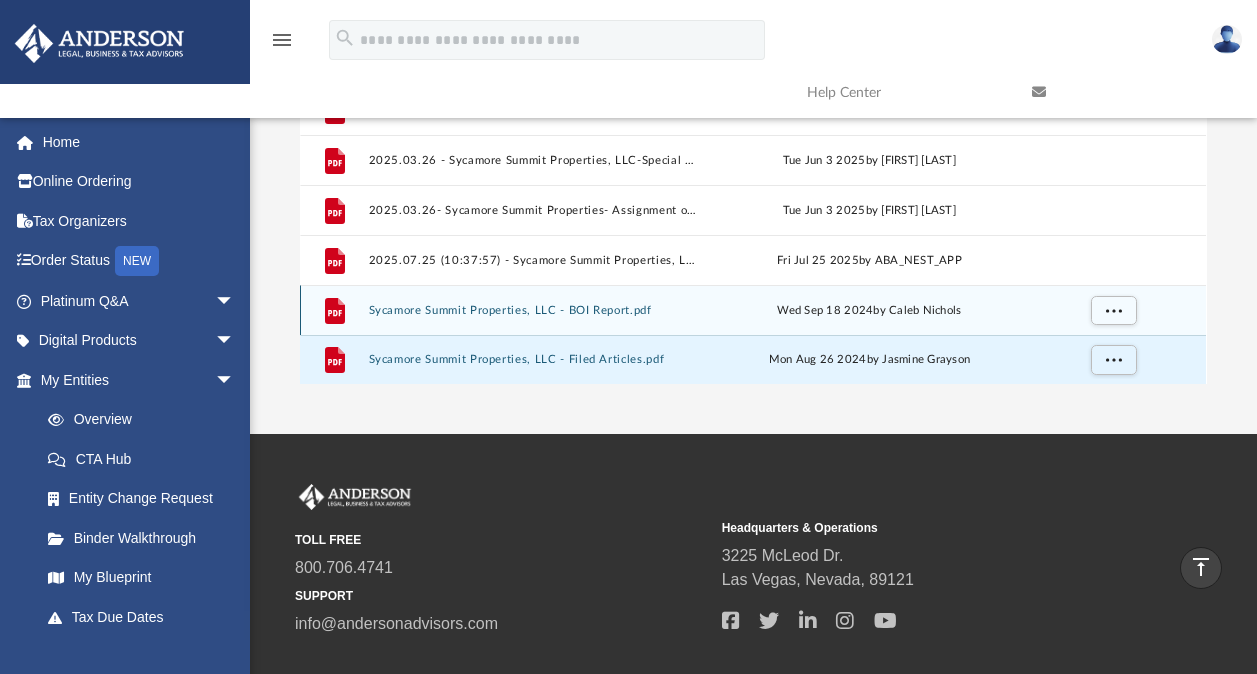 click on "Sycamore Summit Properties, LLC - BOI Report.pdf" at bounding box center (533, 310) 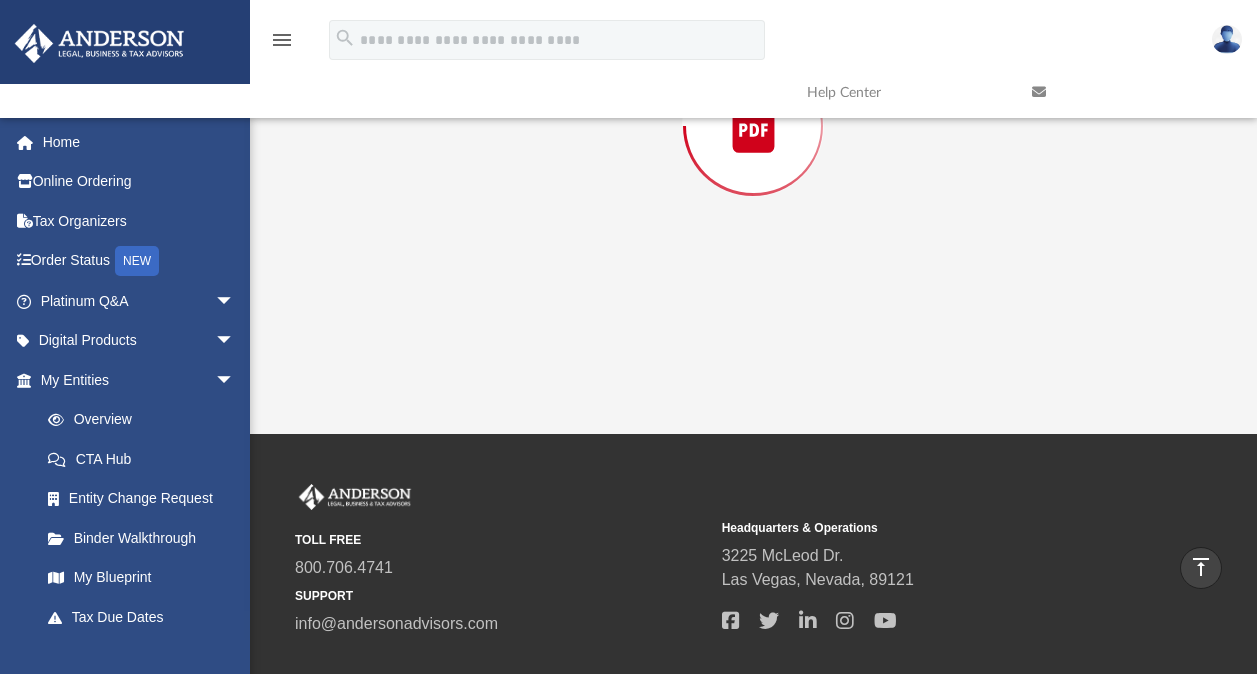 scroll, scrollTop: 183, scrollLeft: 0, axis: vertical 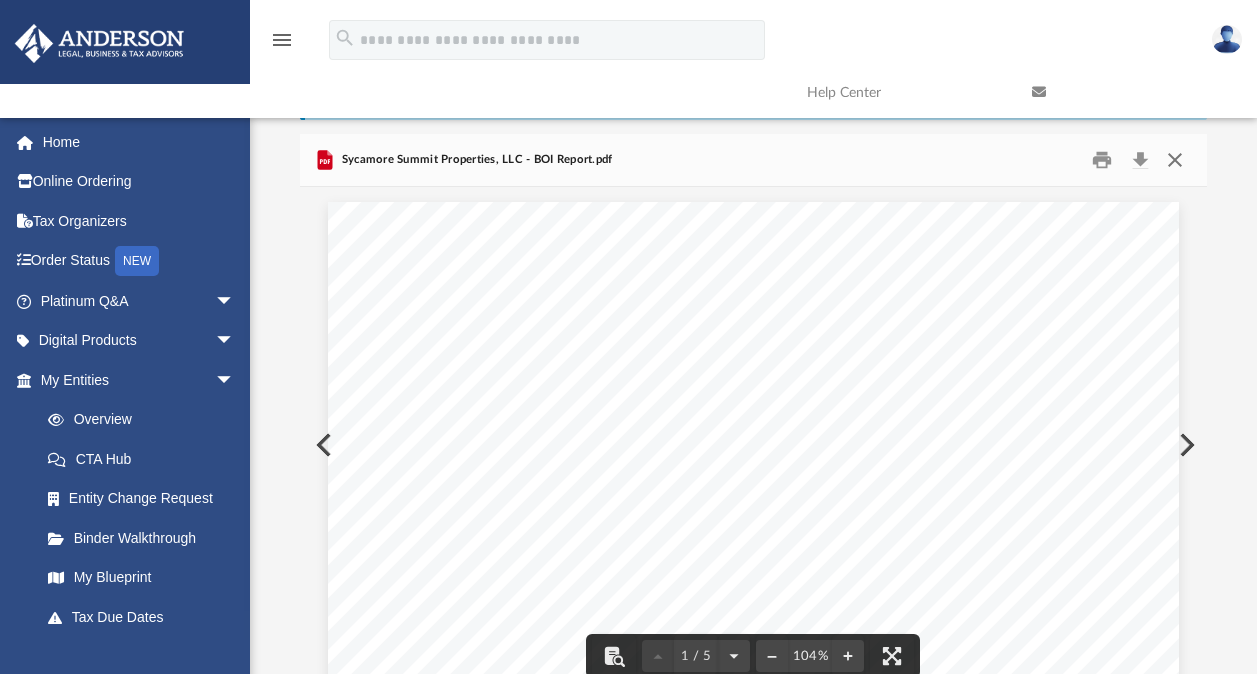 click at bounding box center (1175, 160) 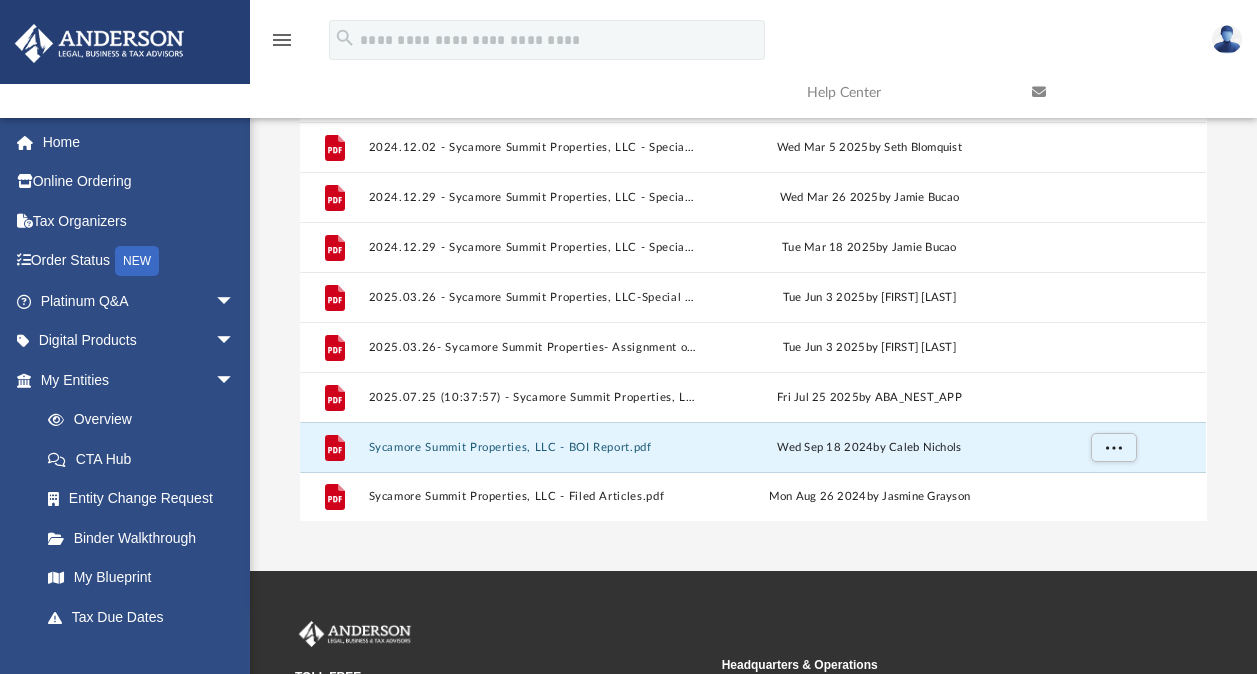 scroll, scrollTop: 238, scrollLeft: 0, axis: vertical 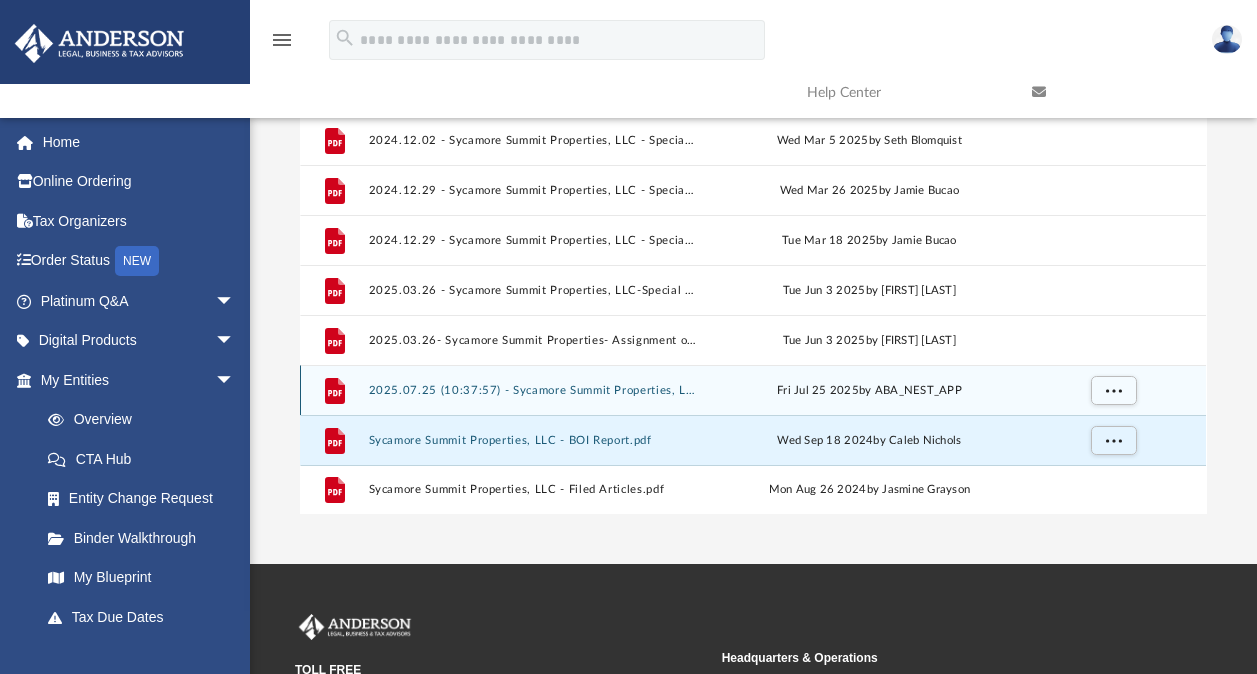 click on "2025.07.25 (10:37:57) - Sycamore Summit Properties, LLC - EIN Letter from IRS.pdf" at bounding box center (533, 390) 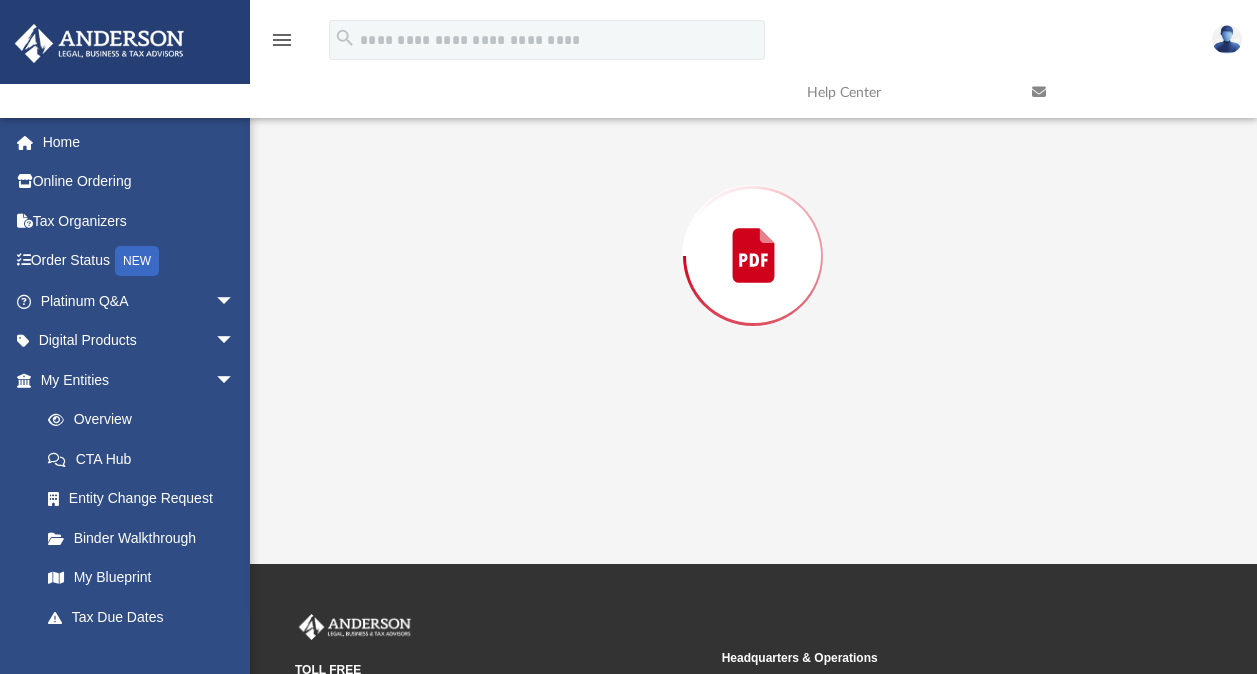 scroll, scrollTop: 183, scrollLeft: 0, axis: vertical 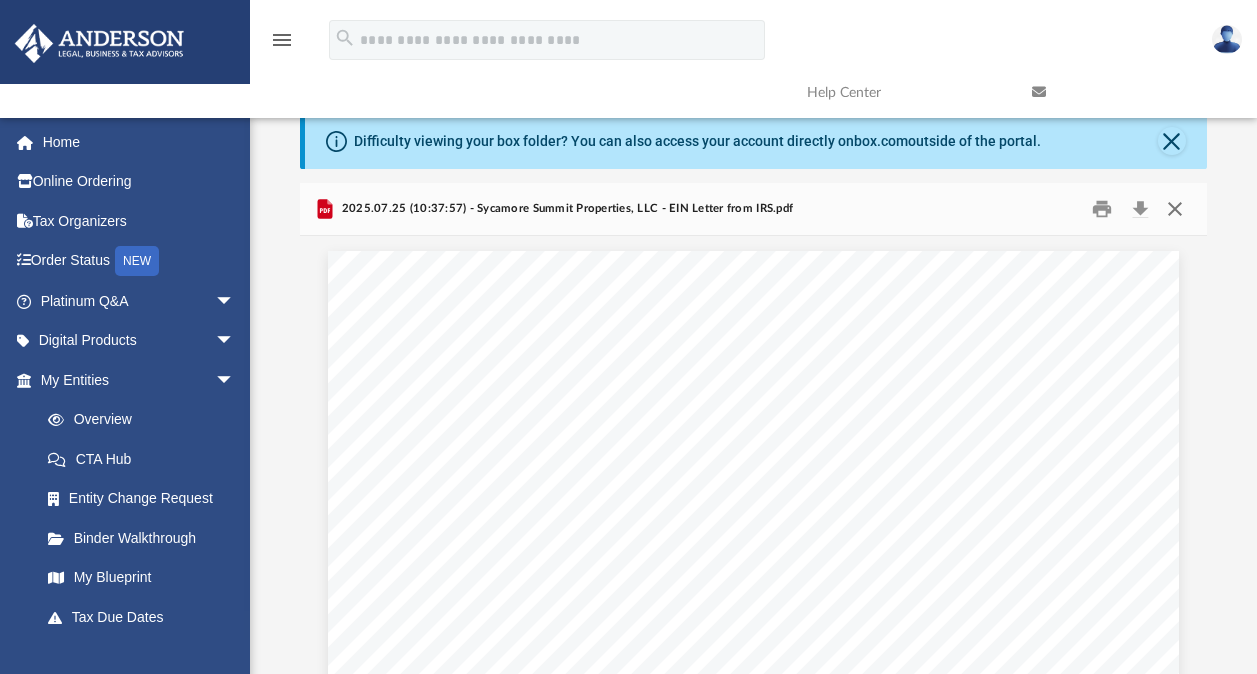 click at bounding box center [1175, 209] 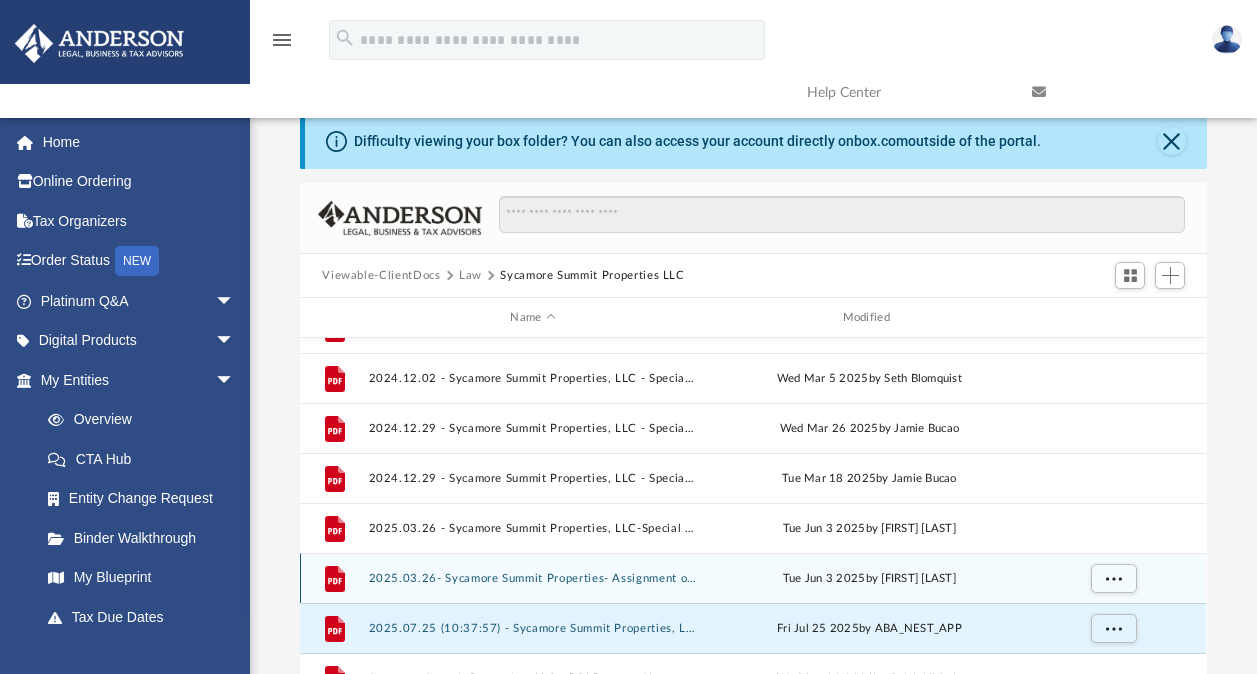 click on "2025.03.26- Sycamore Summit Properties- Assignment of Interest.pdf" at bounding box center (533, 578) 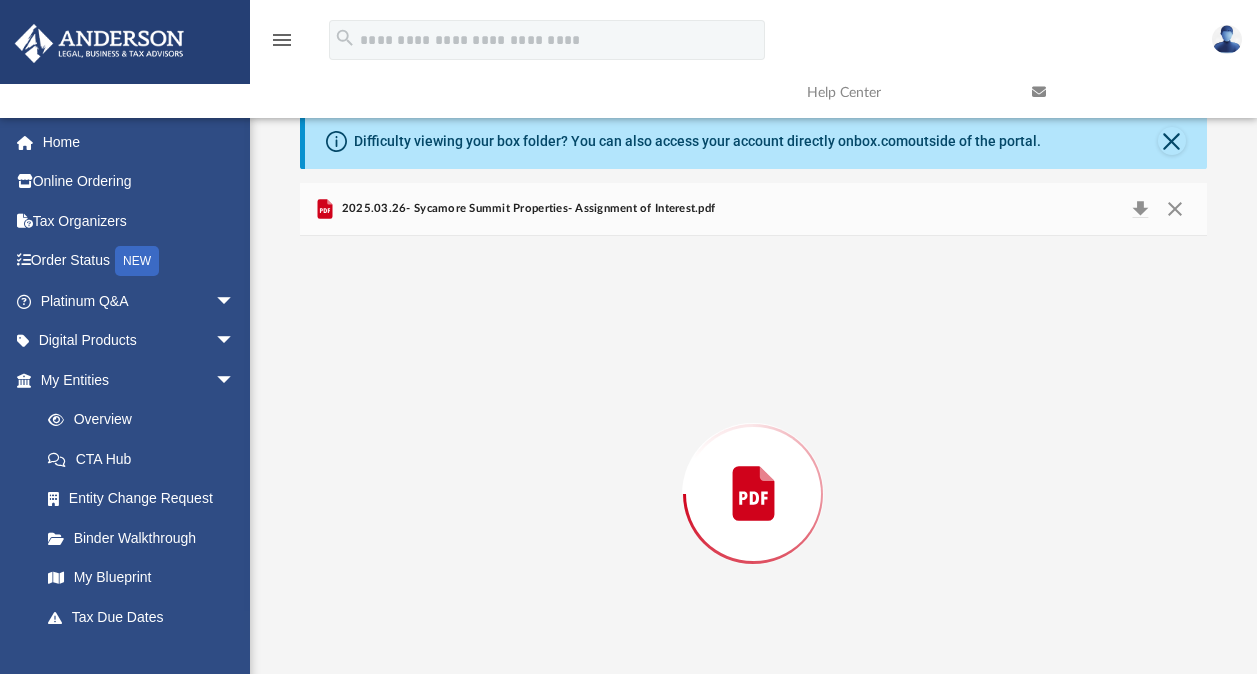 scroll, scrollTop: 78, scrollLeft: 0, axis: vertical 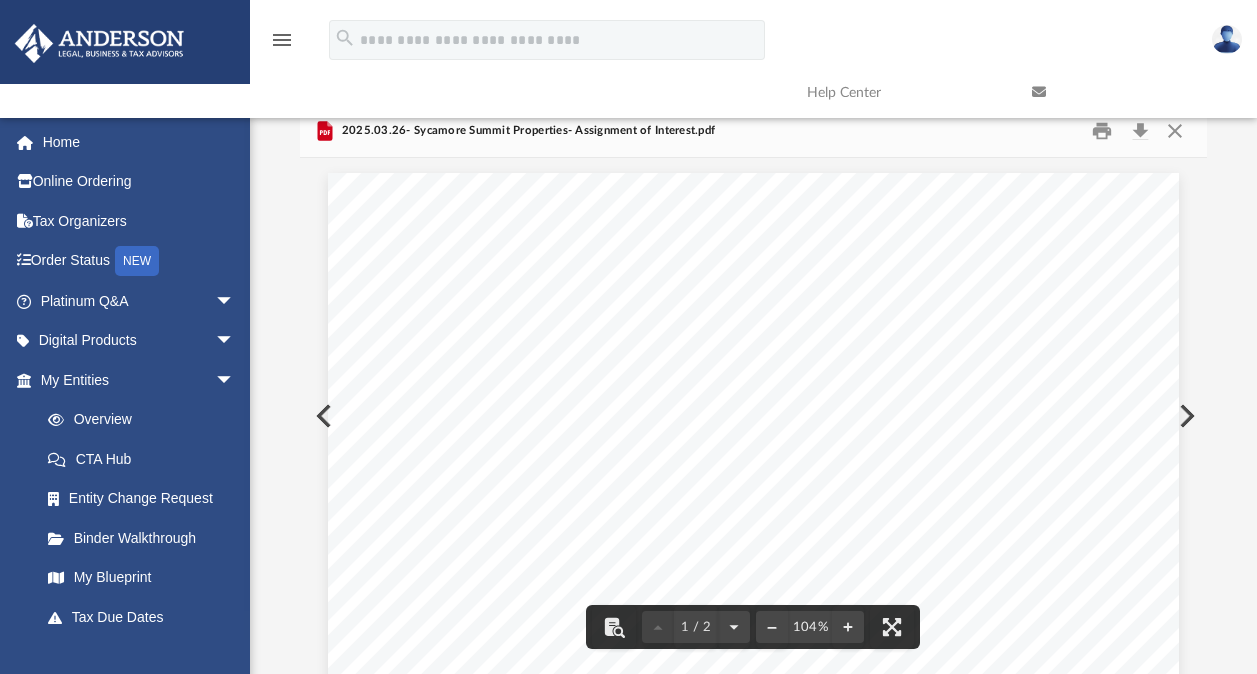 click at bounding box center (1129, 92) 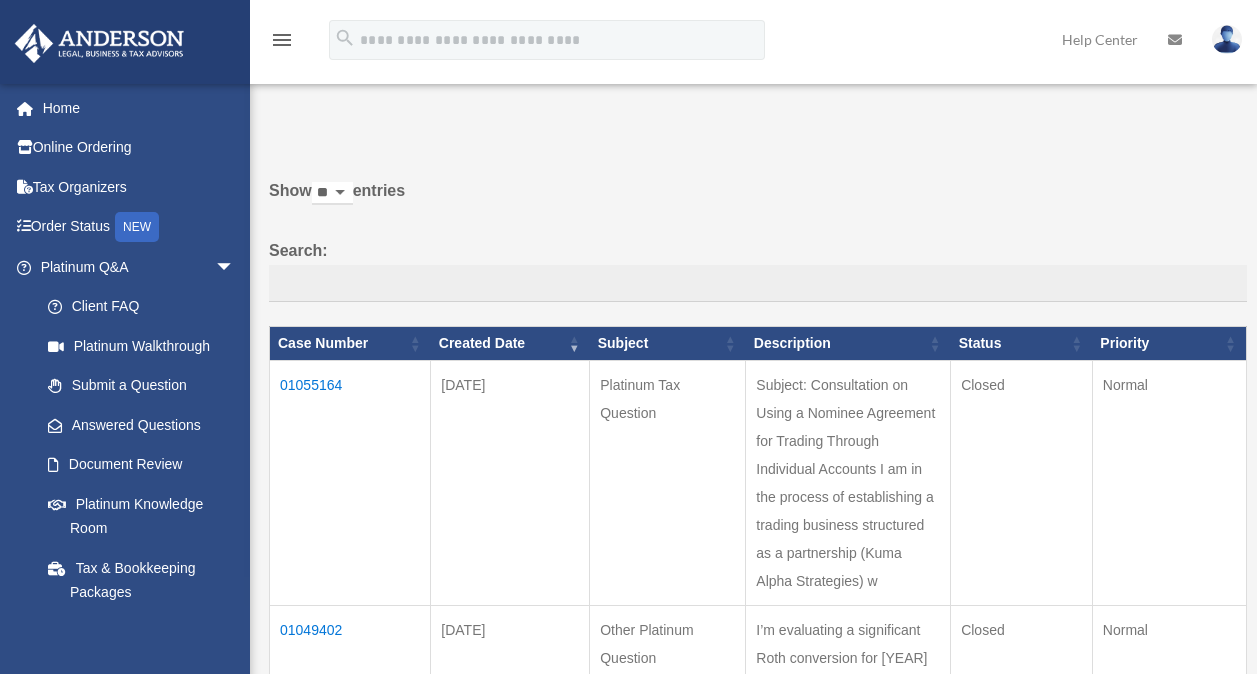 scroll, scrollTop: 0, scrollLeft: 0, axis: both 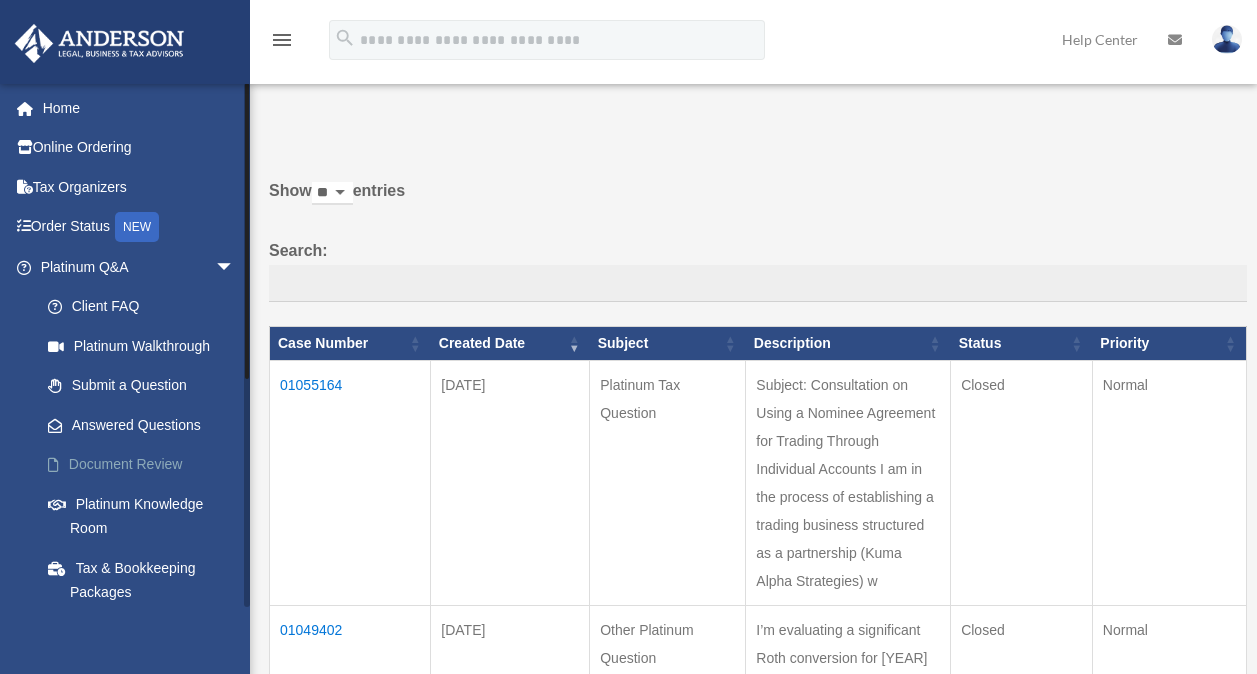 click on "Document Review" at bounding box center (146, 465) 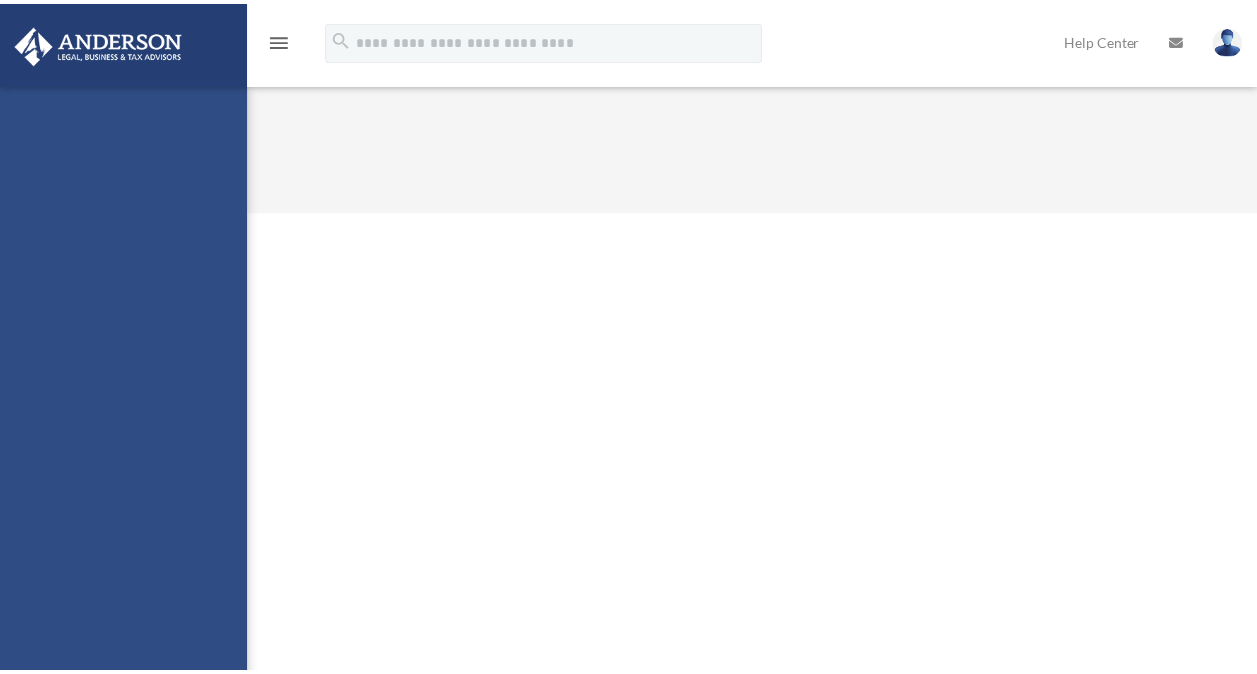 scroll, scrollTop: 0, scrollLeft: 0, axis: both 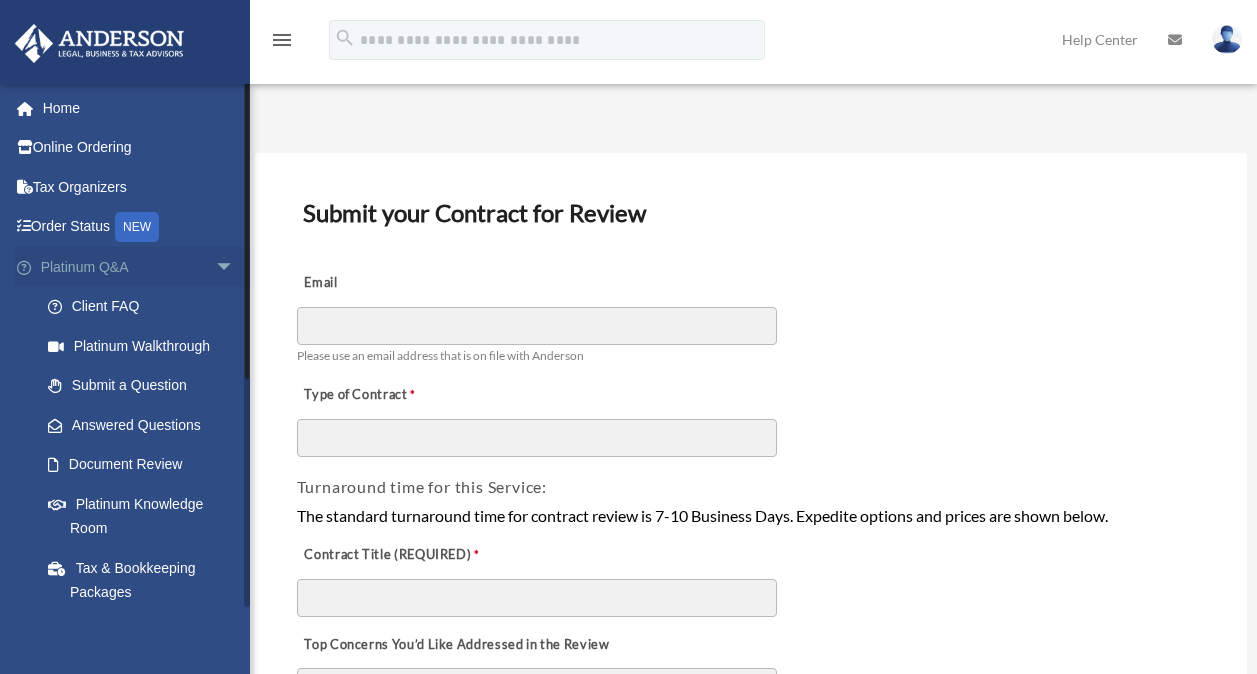 click on "arrow_drop_down" at bounding box center [235, 267] 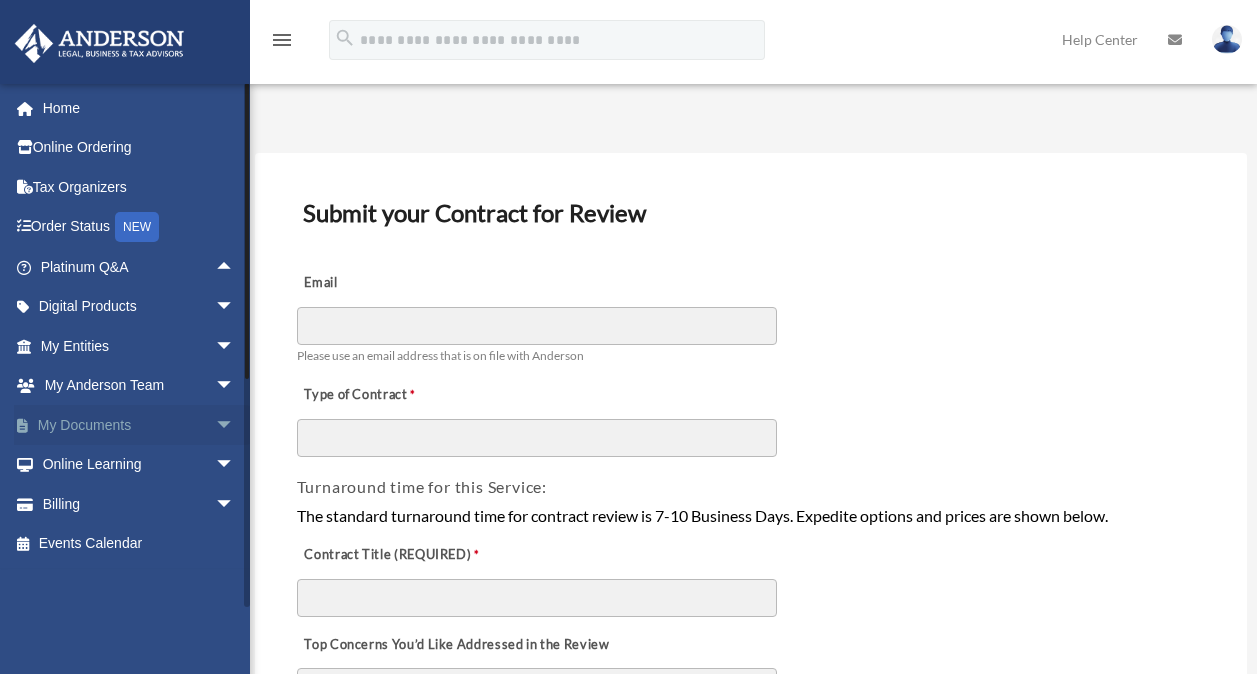 click on "arrow_drop_down" at bounding box center (235, 425) 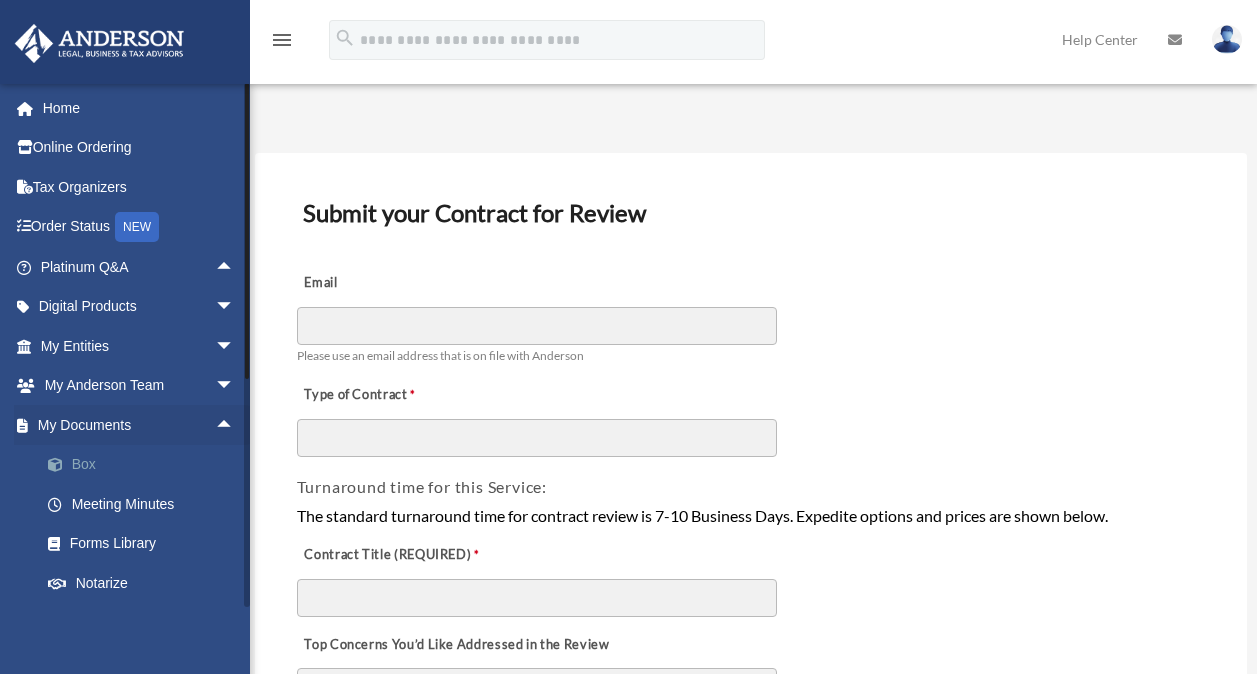 click on "Box" at bounding box center [146, 465] 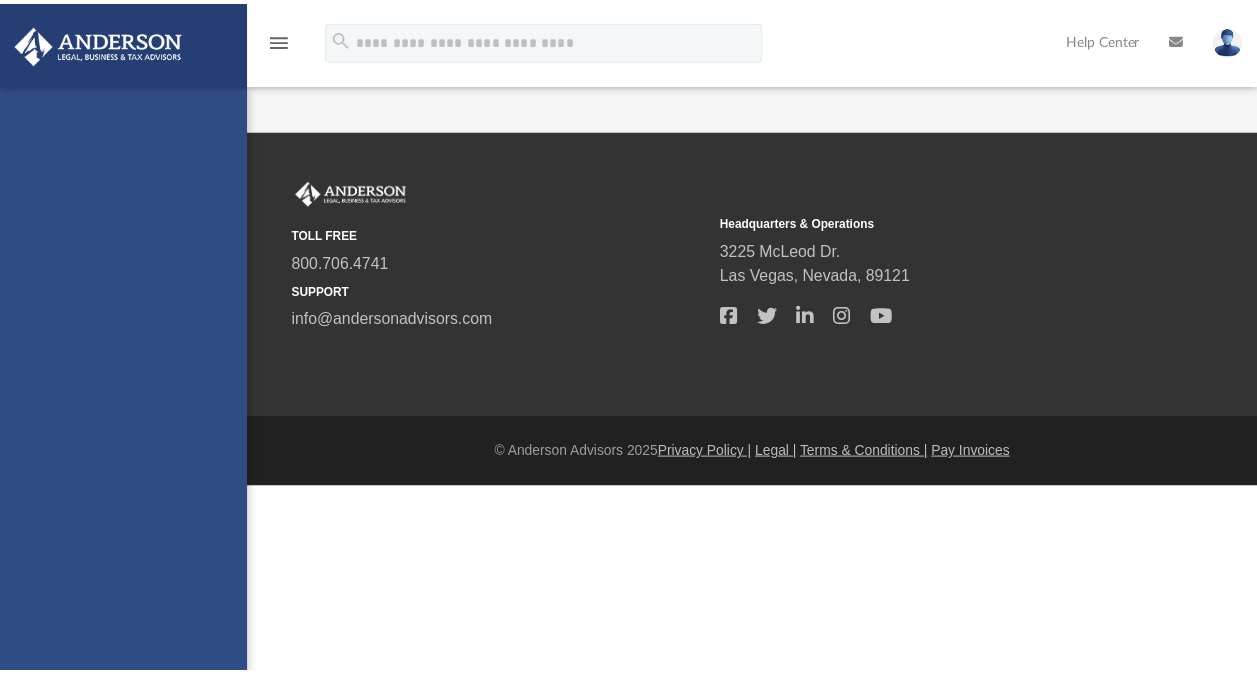 scroll, scrollTop: 0, scrollLeft: 0, axis: both 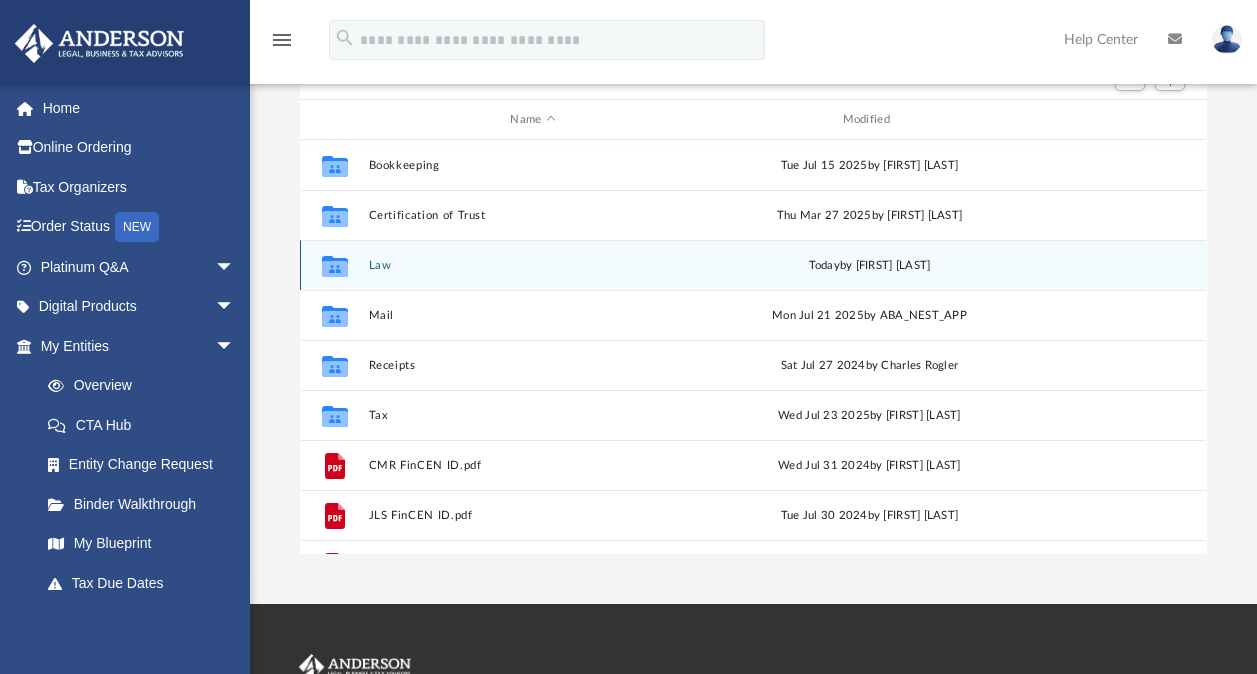 click on "Law" at bounding box center [533, 265] 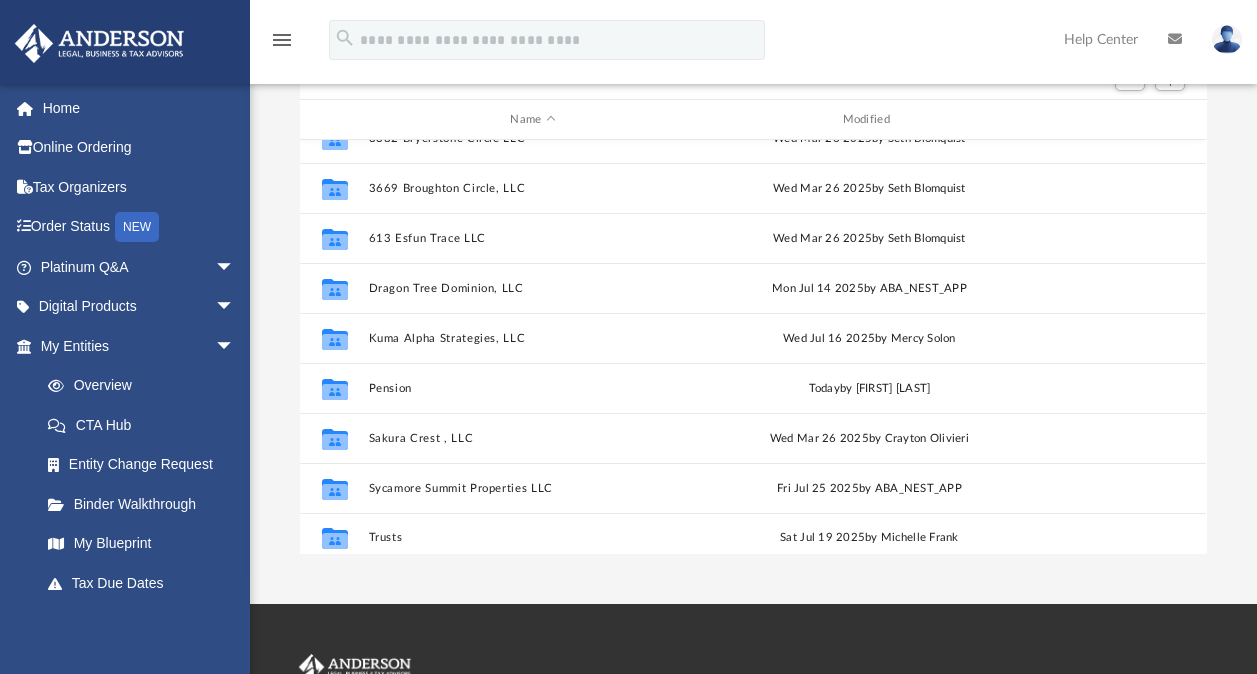 scroll, scrollTop: 85, scrollLeft: 0, axis: vertical 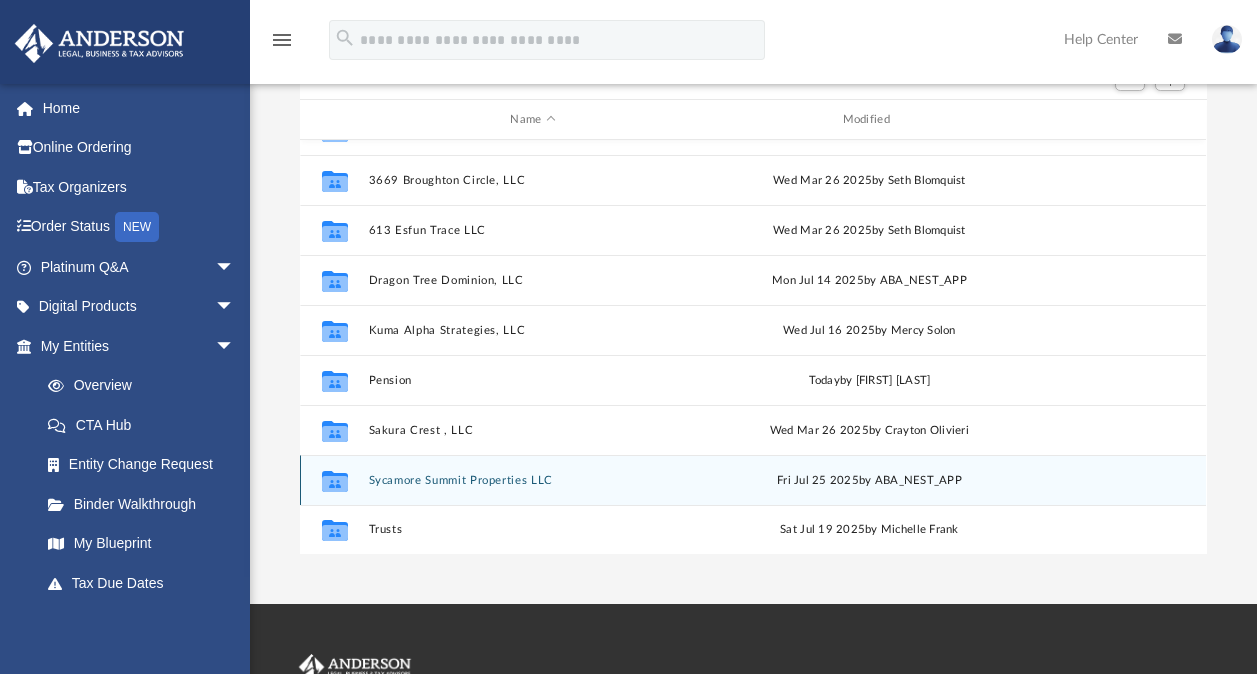 click on "Sycamore Summit Properties LLC" at bounding box center [533, 480] 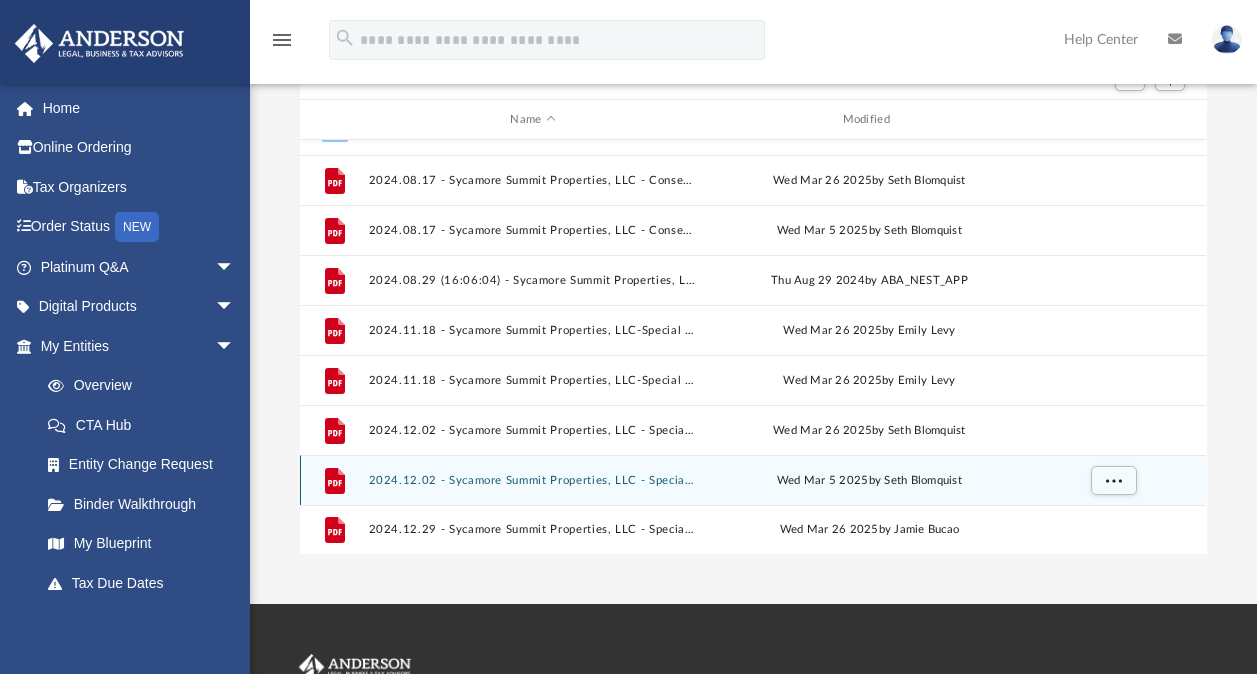 scroll, scrollTop: 0, scrollLeft: 0, axis: both 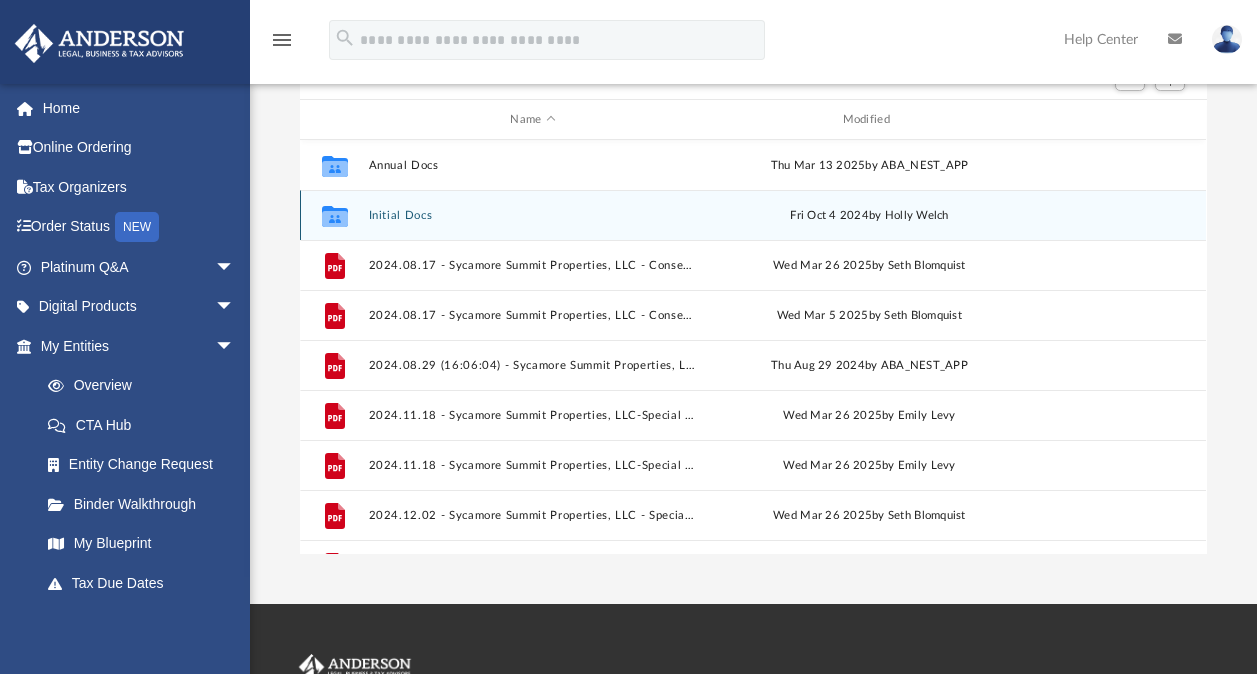 click on "Initial Docs" at bounding box center (533, 215) 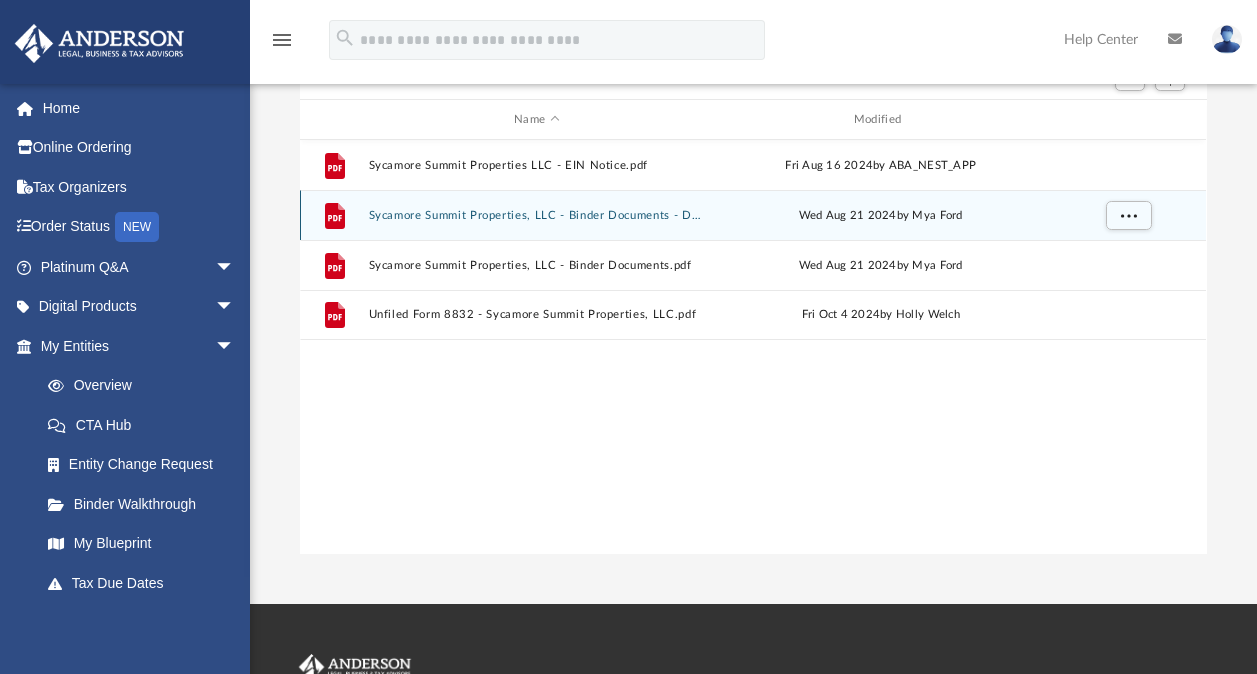 click on "Sycamore Summit Properties, LLC - Binder Documents - DocuSigned.pdf" at bounding box center (537, 215) 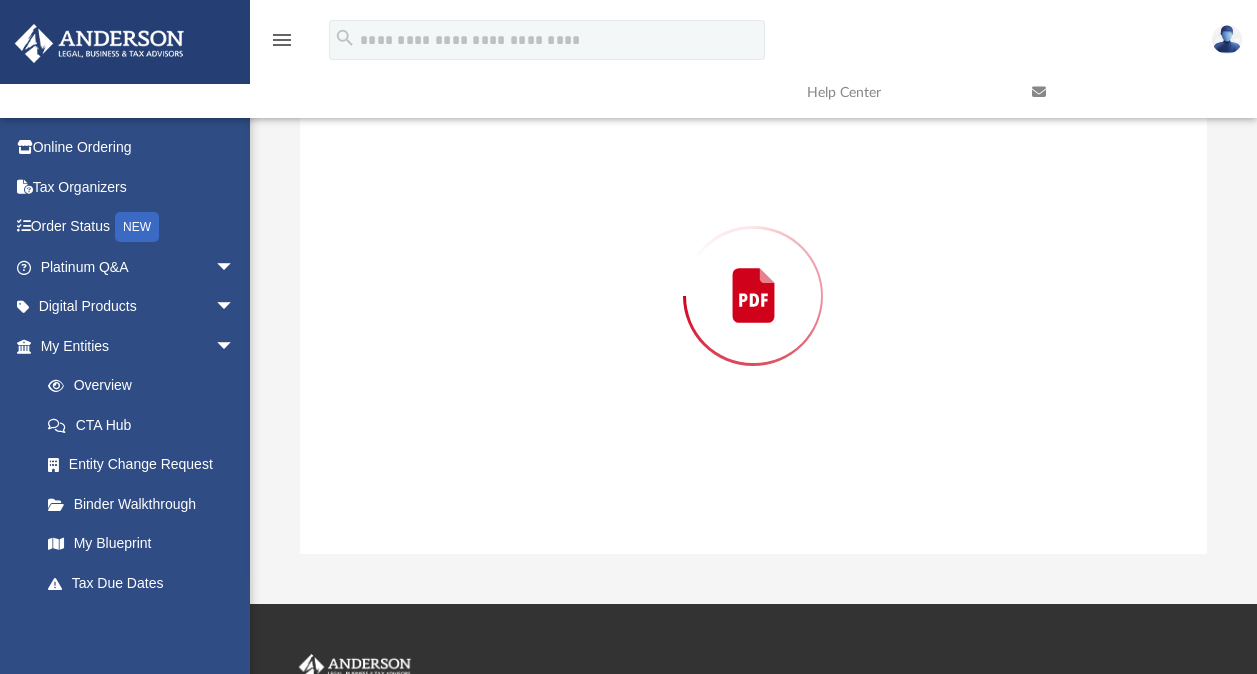 scroll, scrollTop: 183, scrollLeft: 0, axis: vertical 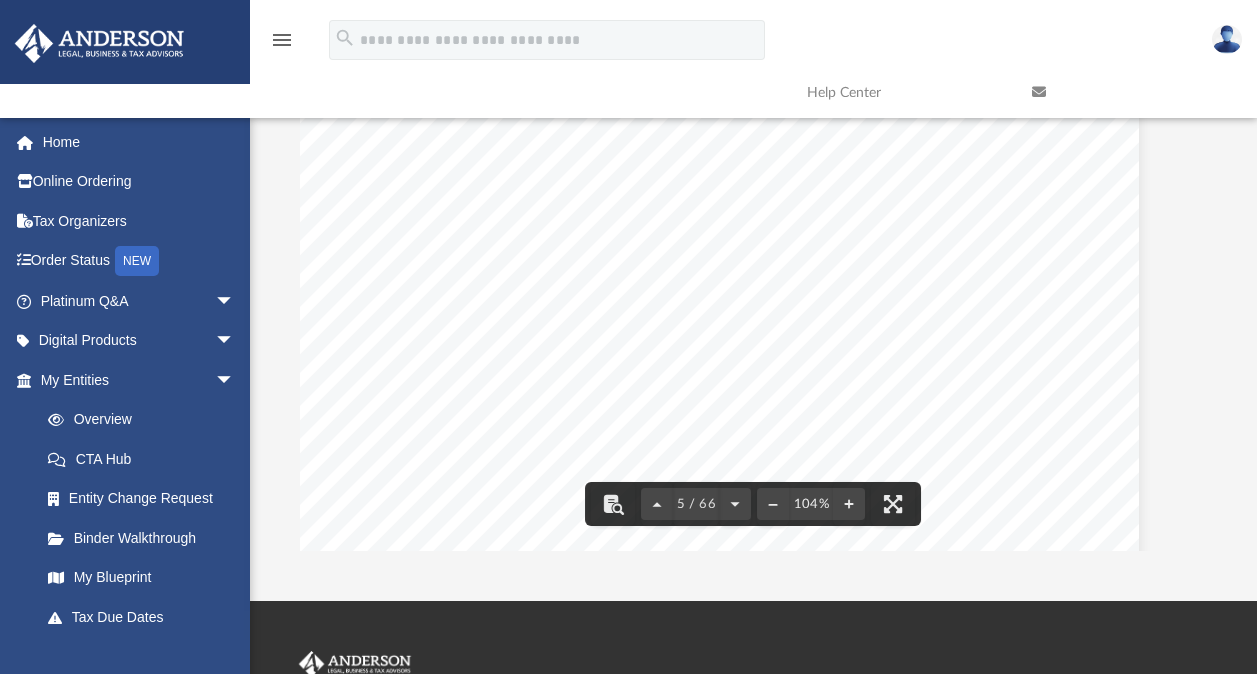 click on "account," at bounding box center [964, 338] 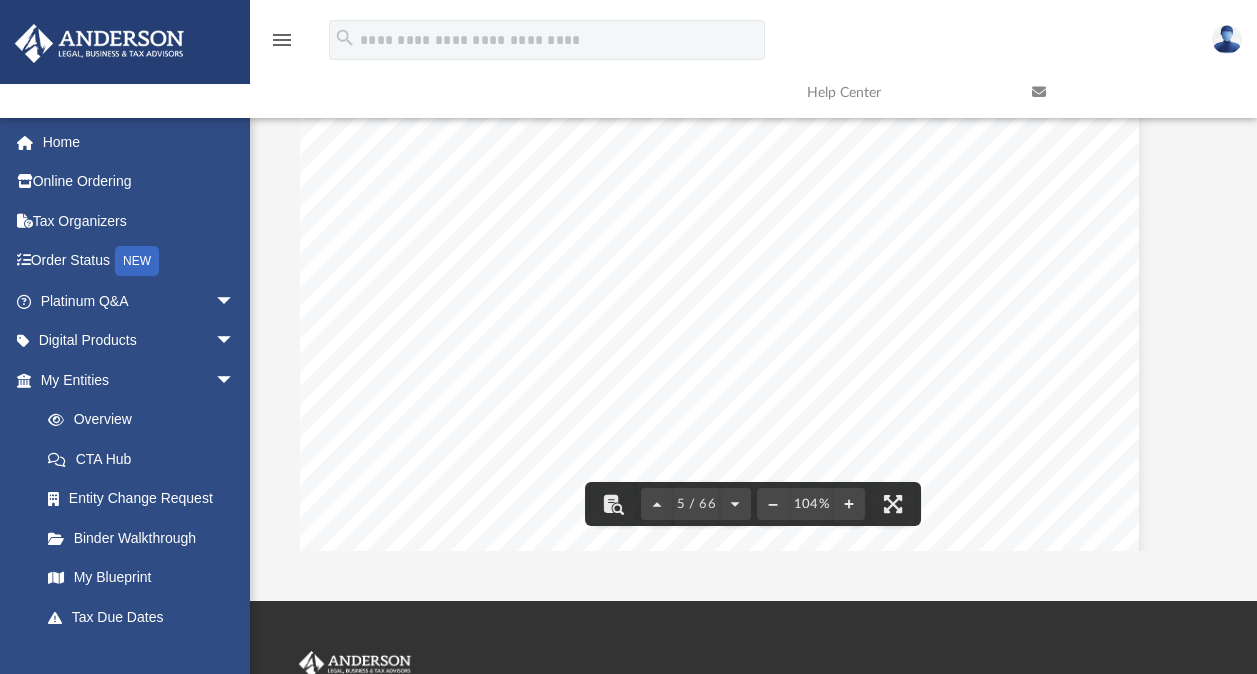 click on "Schedule A of your operating agreement. We do not know your initial contribution to" at bounding box center [724, 241] 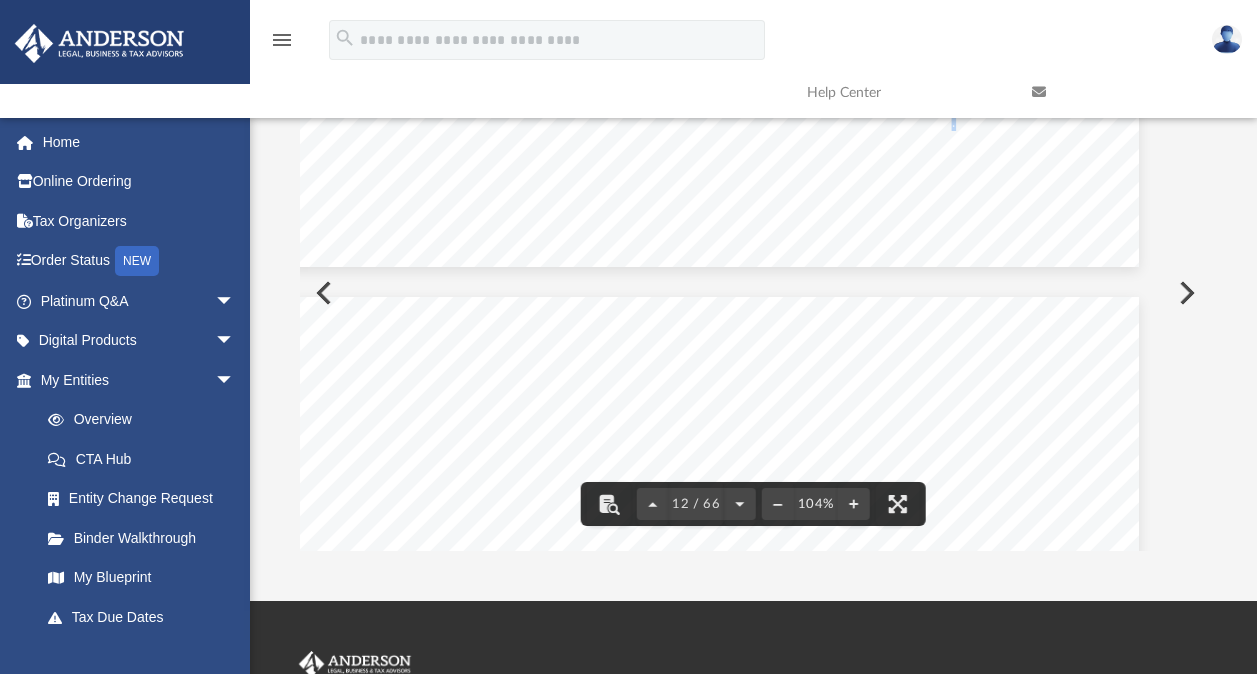 scroll, scrollTop: 13333, scrollLeft: 40, axis: both 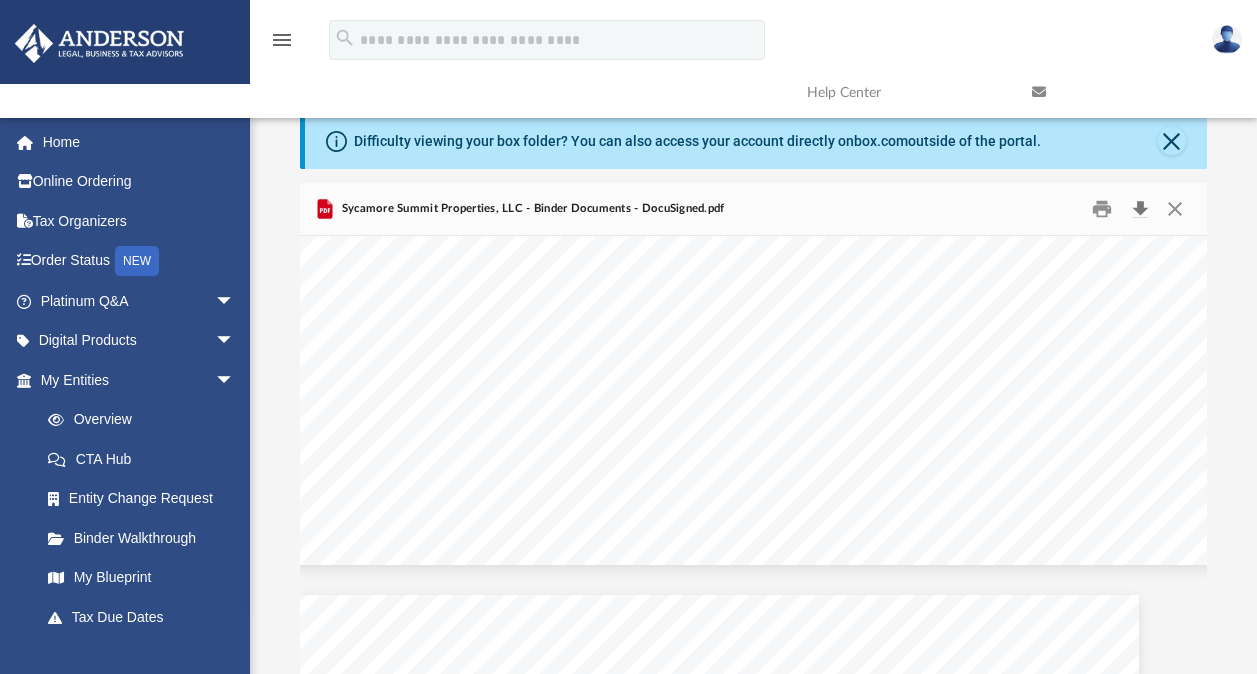 click at bounding box center (1140, 209) 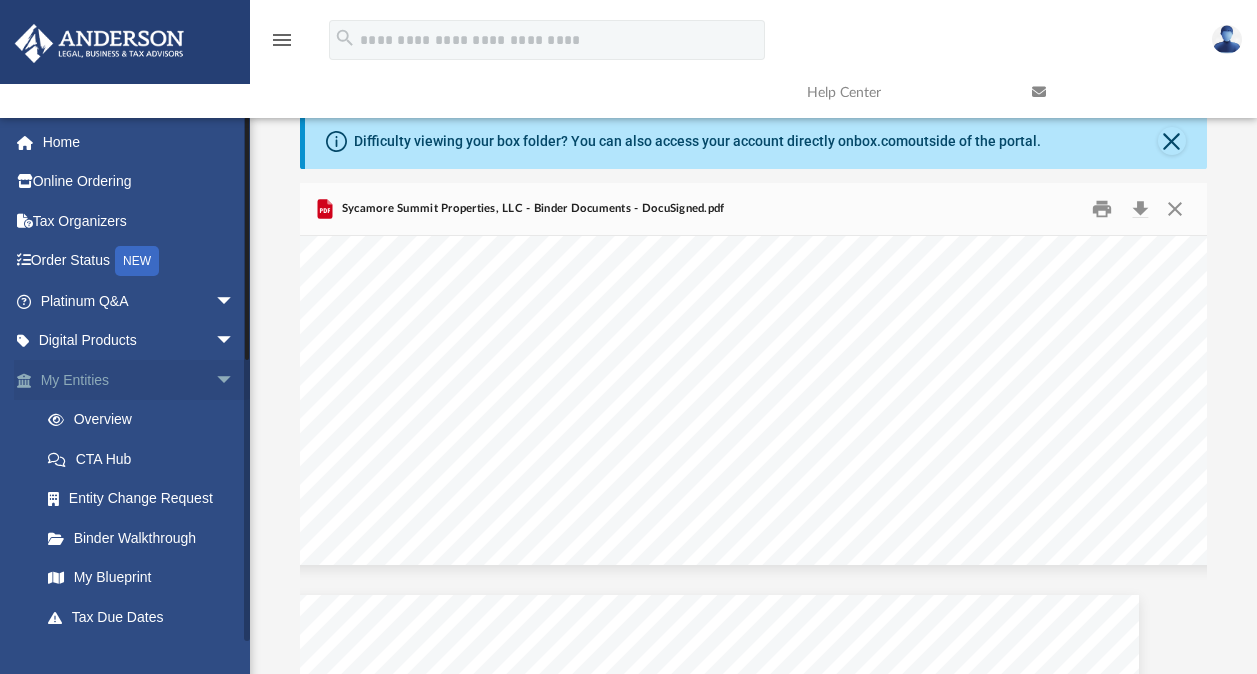 click on "arrow_drop_down" at bounding box center (235, 380) 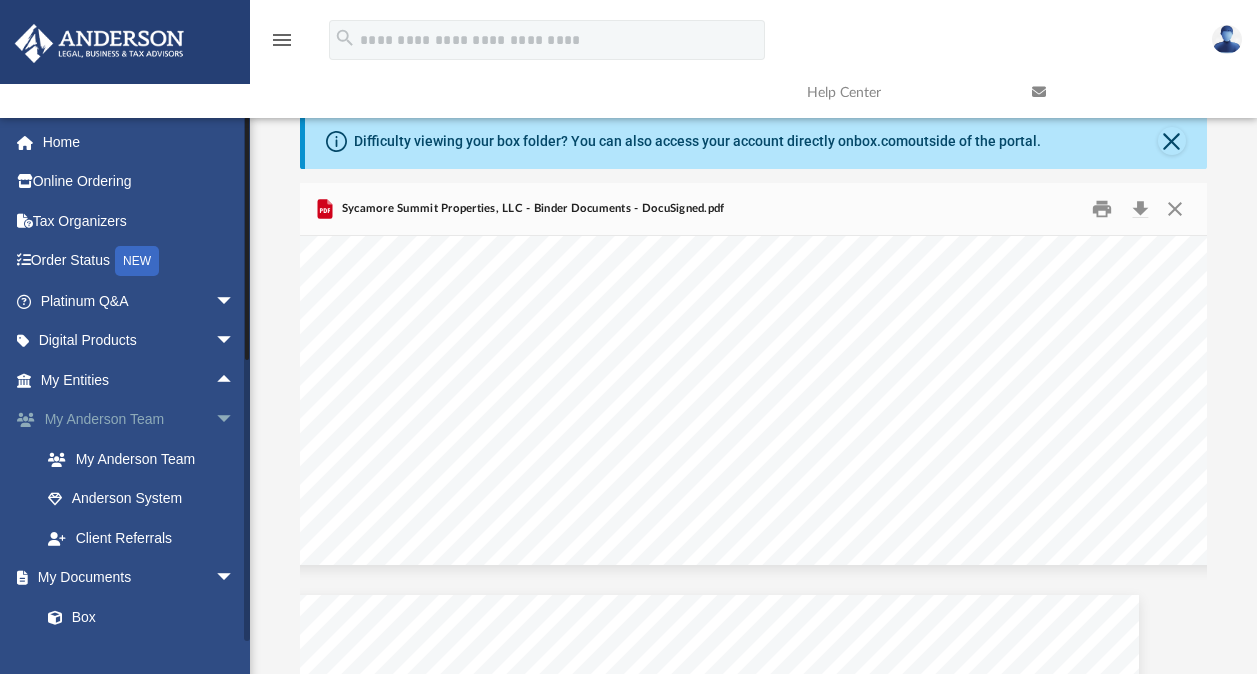 click on "arrow_drop_down" at bounding box center [235, 420] 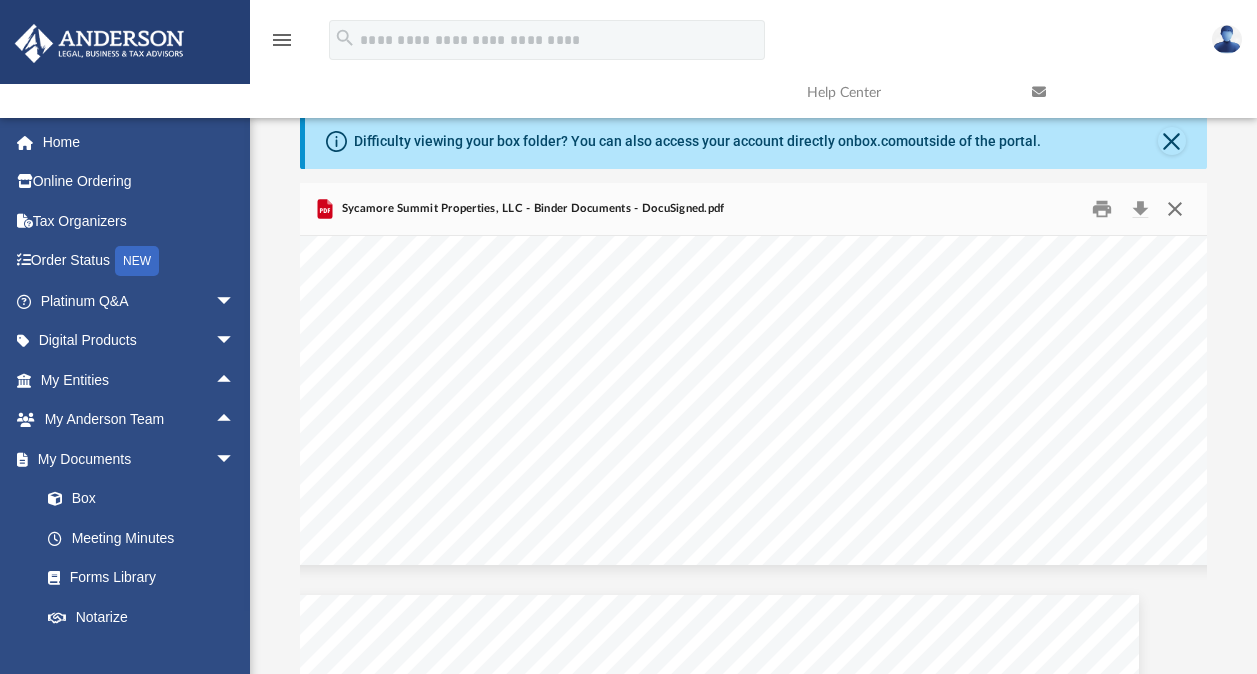 click at bounding box center [1175, 209] 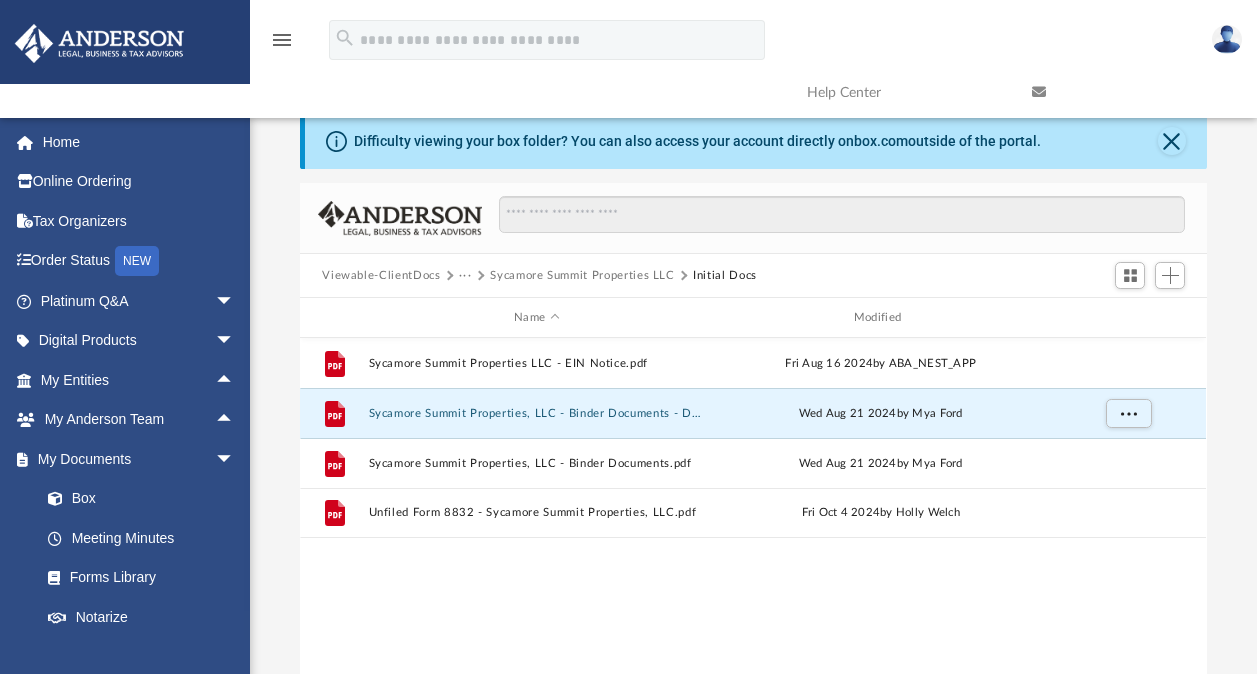 click on "···" at bounding box center [465, 276] 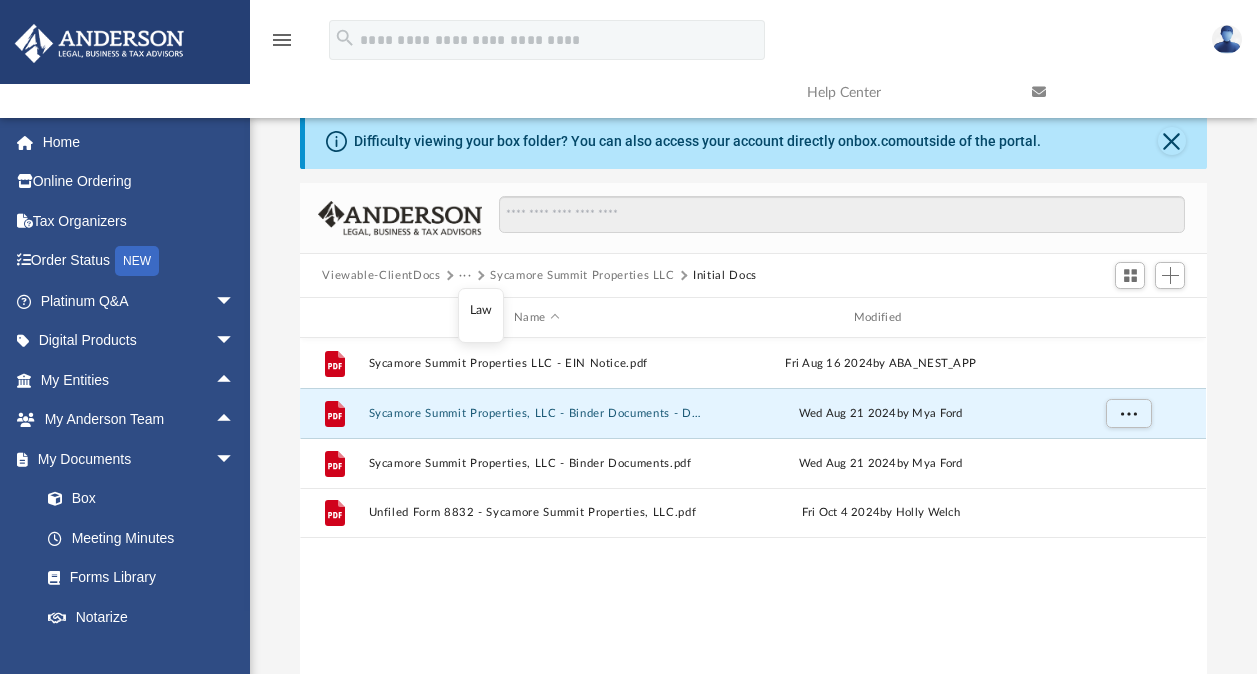 click on "Law" at bounding box center [481, 310] 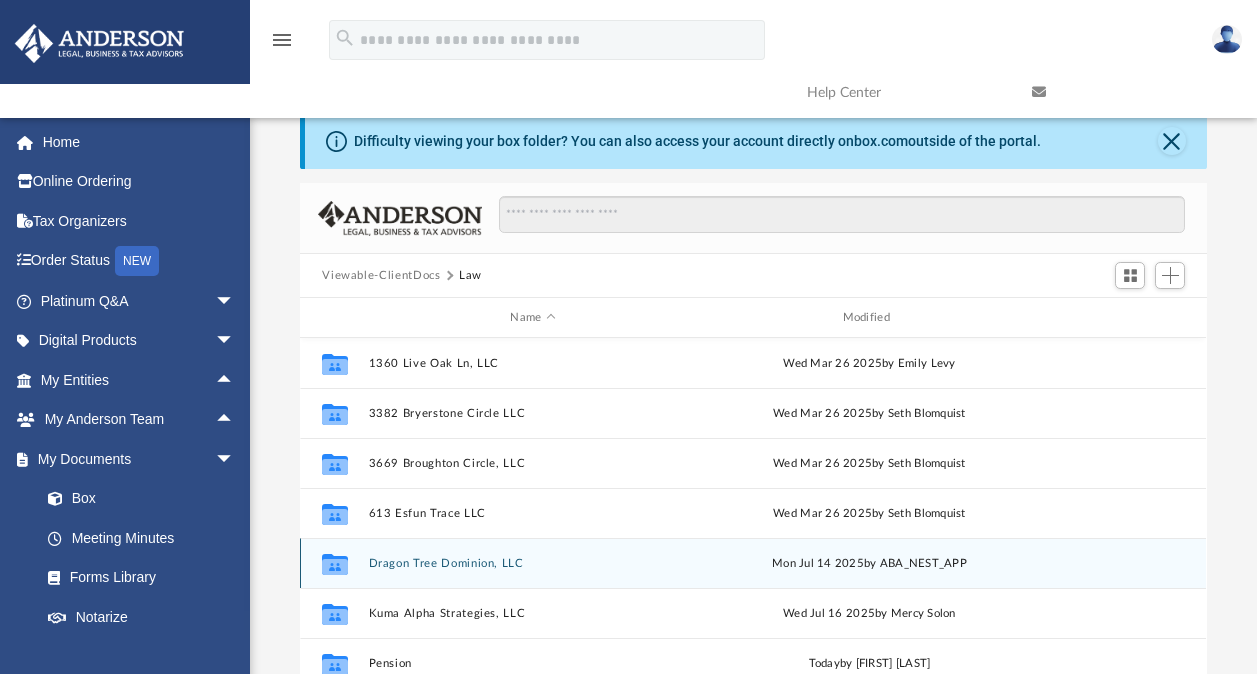 click on "Dragon Tree Dominion, LLC" at bounding box center [533, 563] 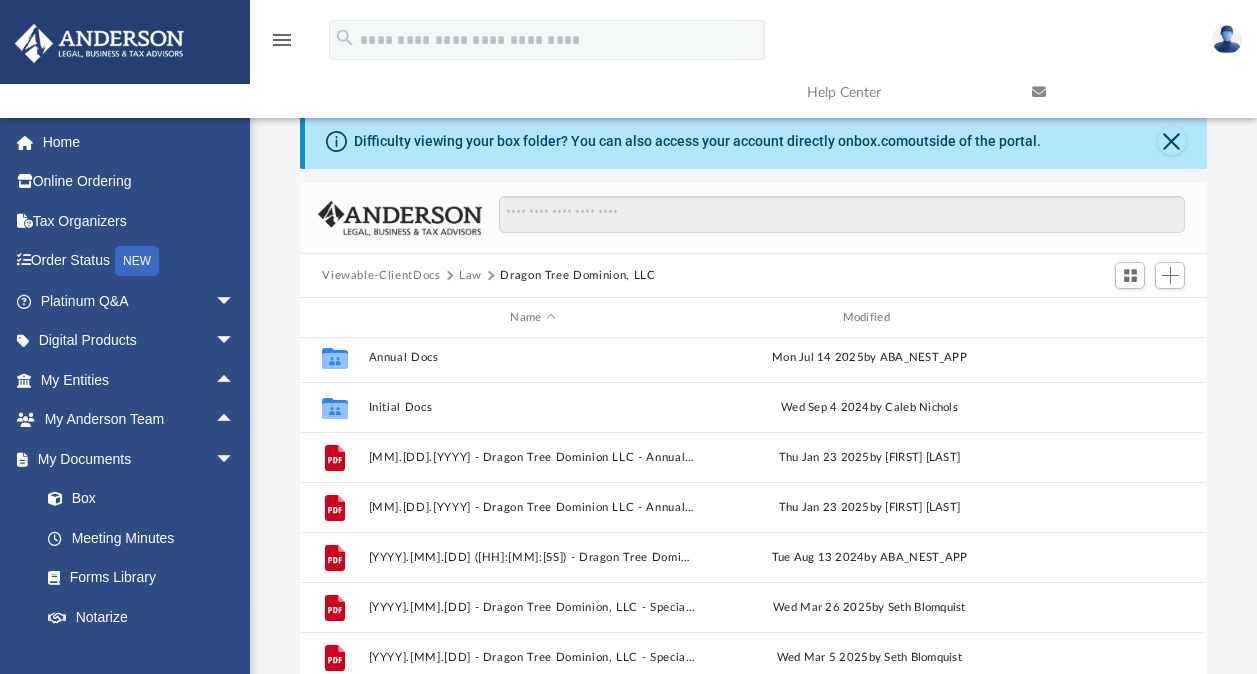 scroll, scrollTop: 0, scrollLeft: 0, axis: both 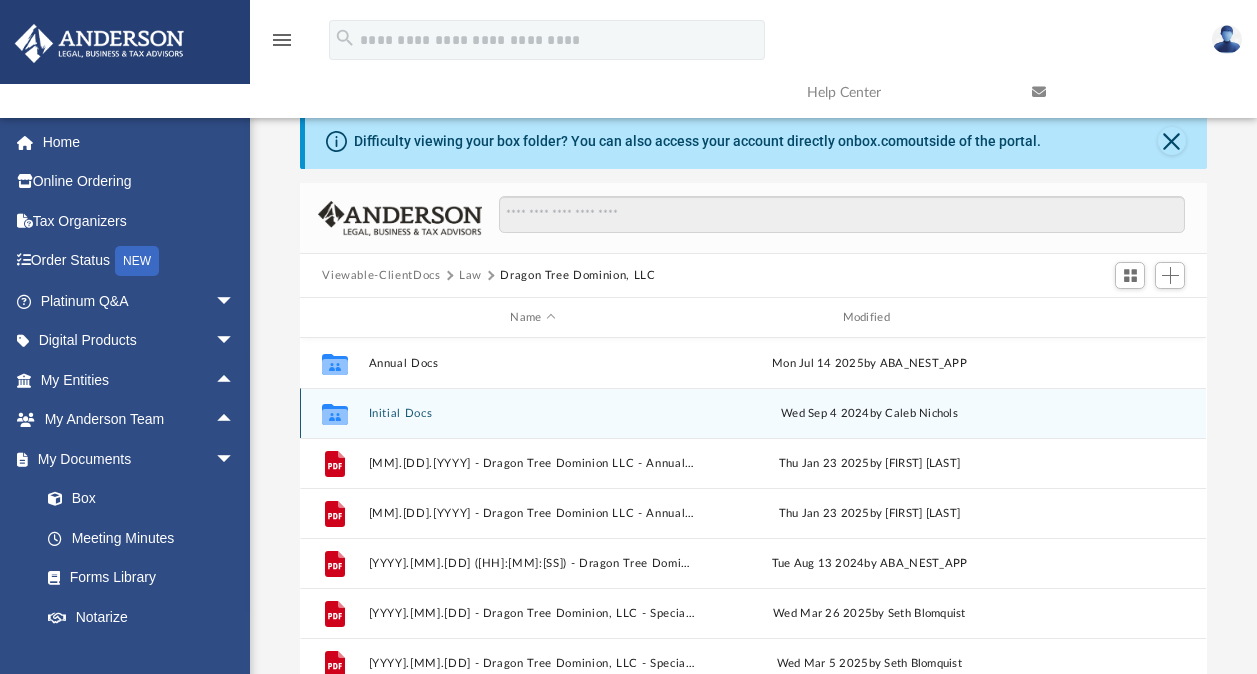 click on "Initial Docs" at bounding box center [533, 413] 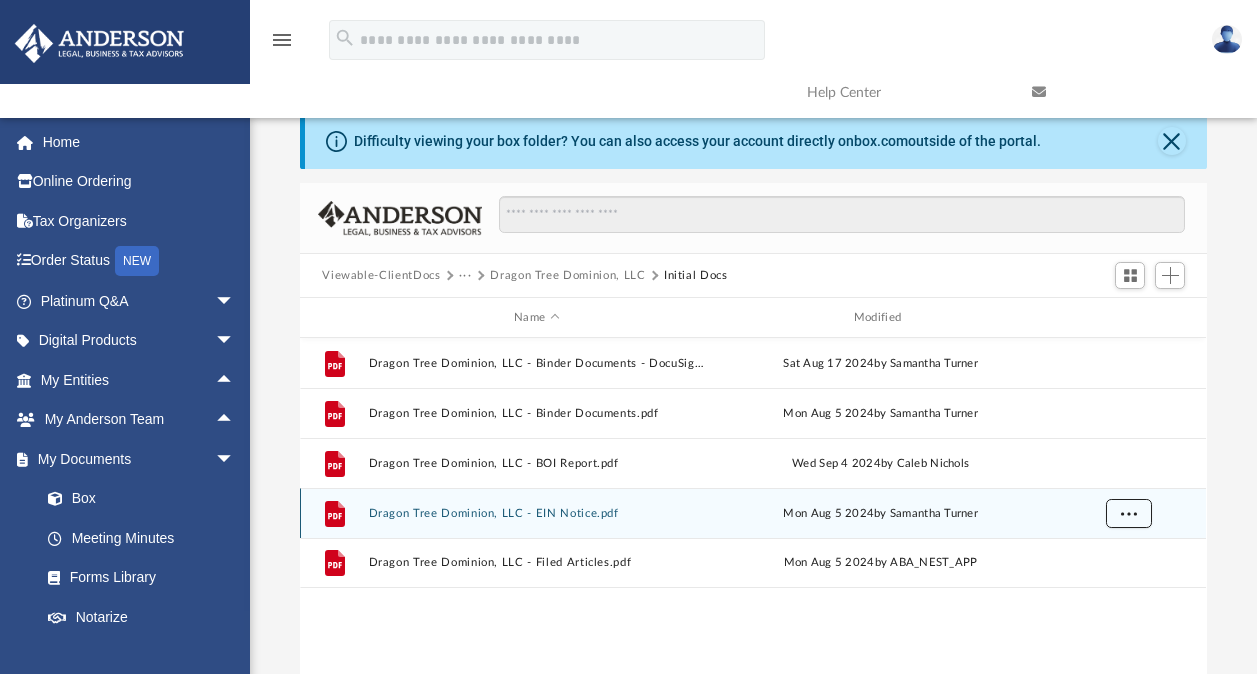 click at bounding box center (1129, 512) 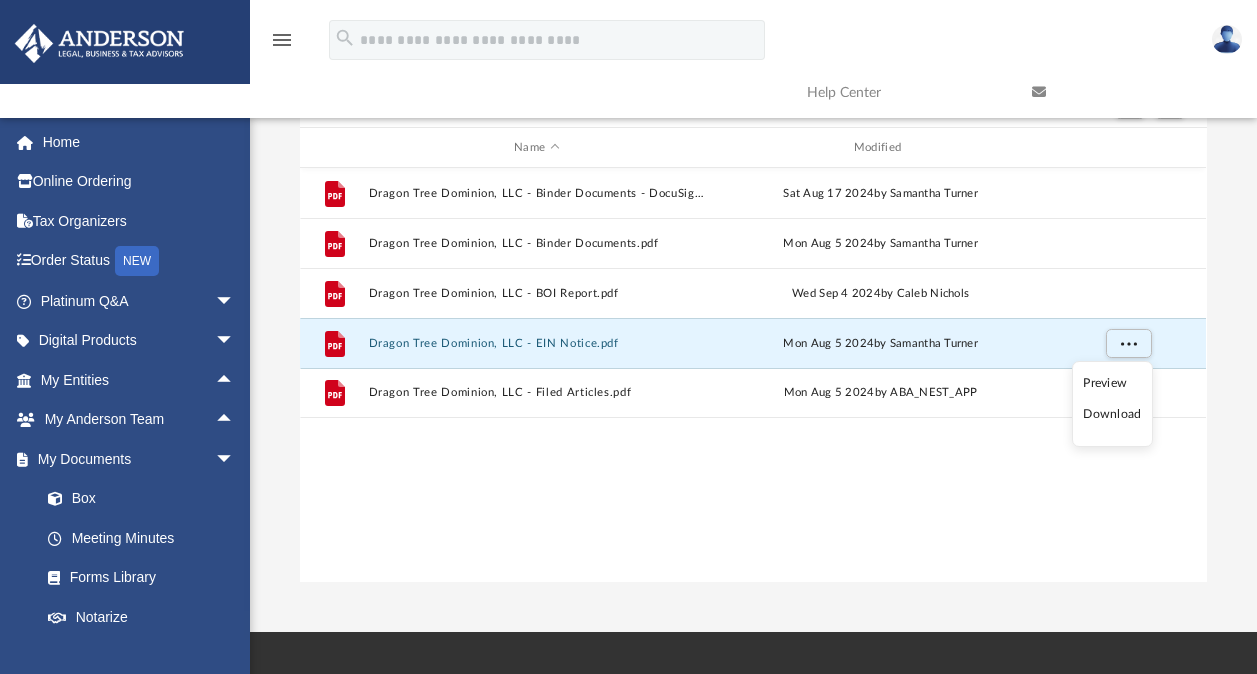 scroll, scrollTop: 176, scrollLeft: 0, axis: vertical 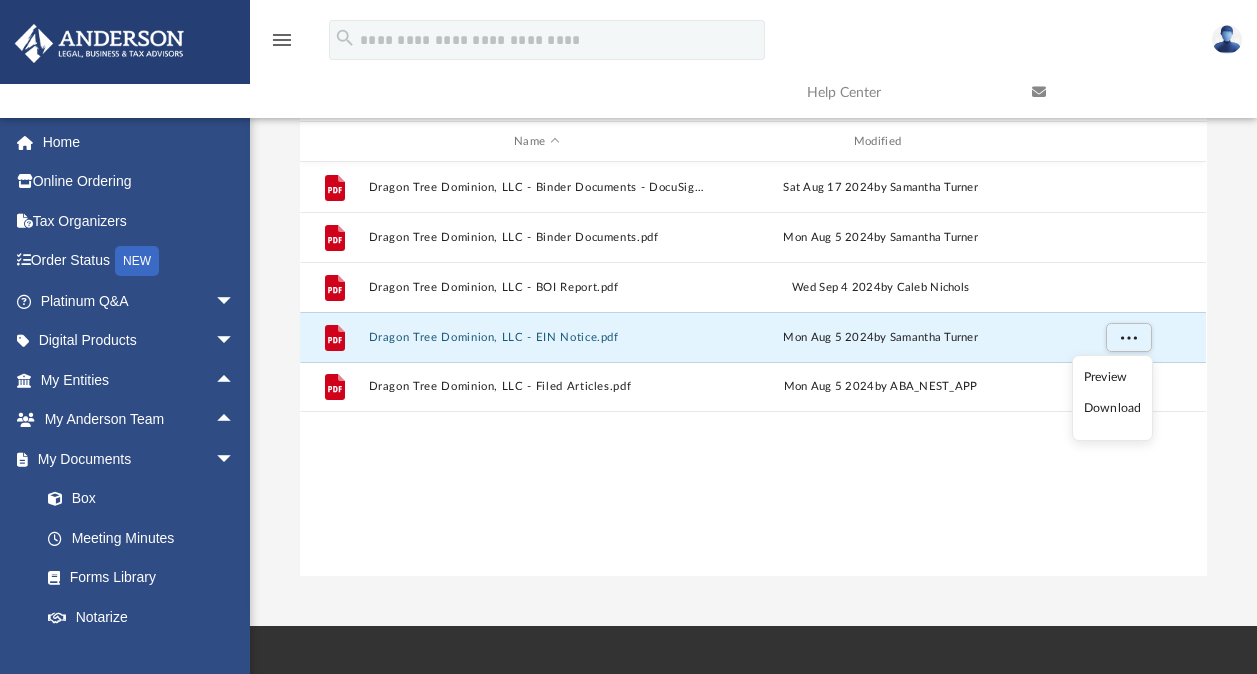 click on "Download" at bounding box center (1113, 408) 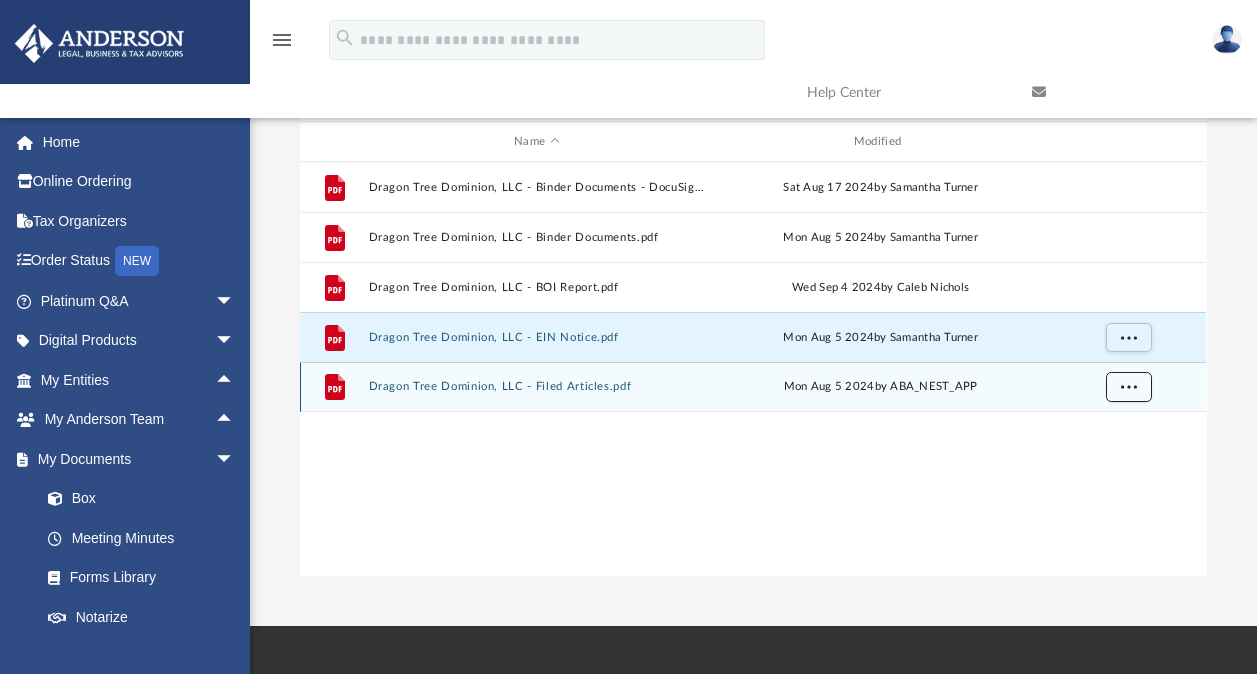 click at bounding box center [1129, 386] 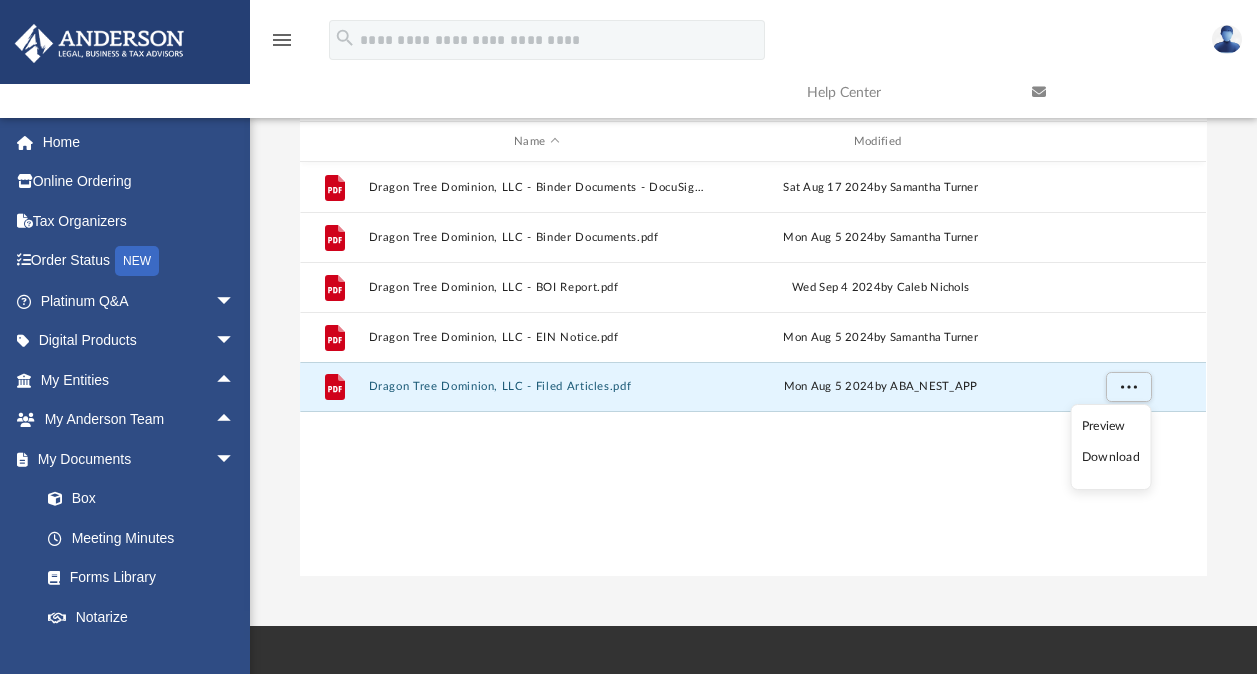 click on "File Dragon Tree Dominion, LLC - Binder Documents - DocuSigned.pdf Sat [MM]/[DD]/[YYYY] by [FIRST] [LAST] File Dragon Tree Dominion, LLC - Binder Documents.pdf Mon [MM]/[DD]/[YYYY] by [FIRST] [LAST] File Dragon Tree Dominion, LLC - BOI Report.pdf Wed [MM]/[DD]/[YYYY] by [FIRST] [LAST] File Dragon Tree Dominion, LLC - EIN Notice.pdf Mon [MM]/[DD]/[YYYY] by [FIRST] [LAST] File Dragon Tree Dominion, LLC - Filed Articles.pdf Mon [MM]/[DD]/[YYYY] by ABA_NEST_APP" at bounding box center (753, 369) 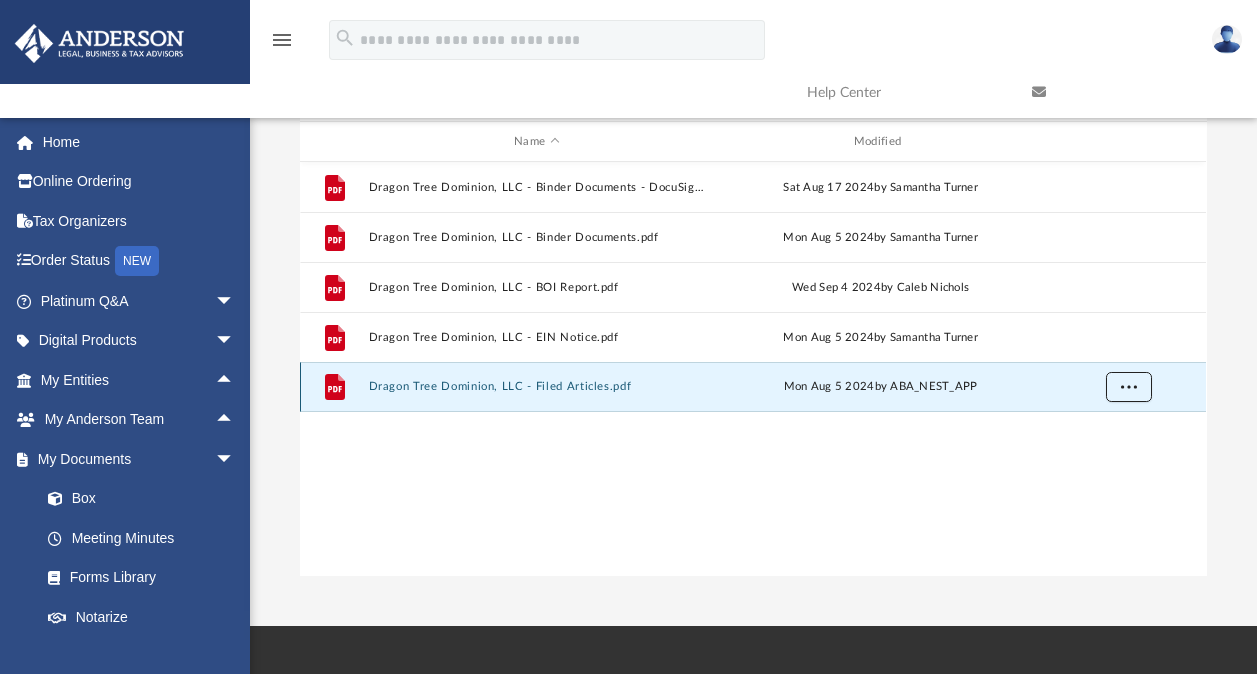 click at bounding box center [1129, 386] 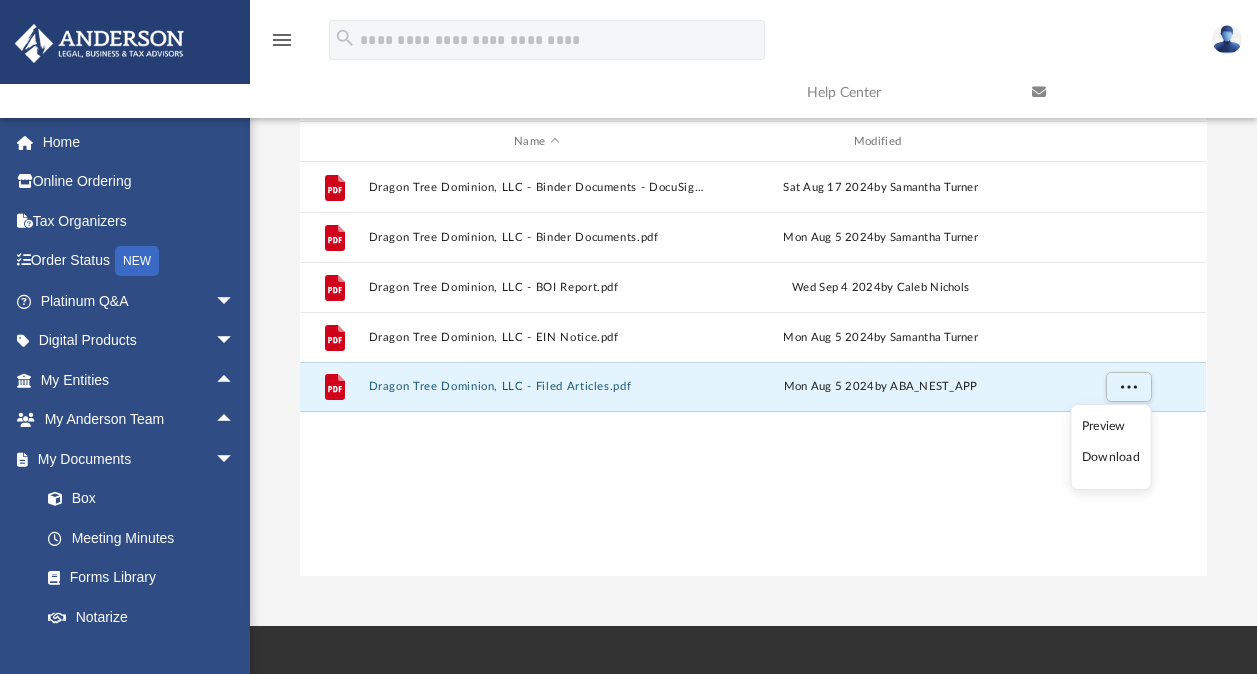click on "Download" at bounding box center (1111, 457) 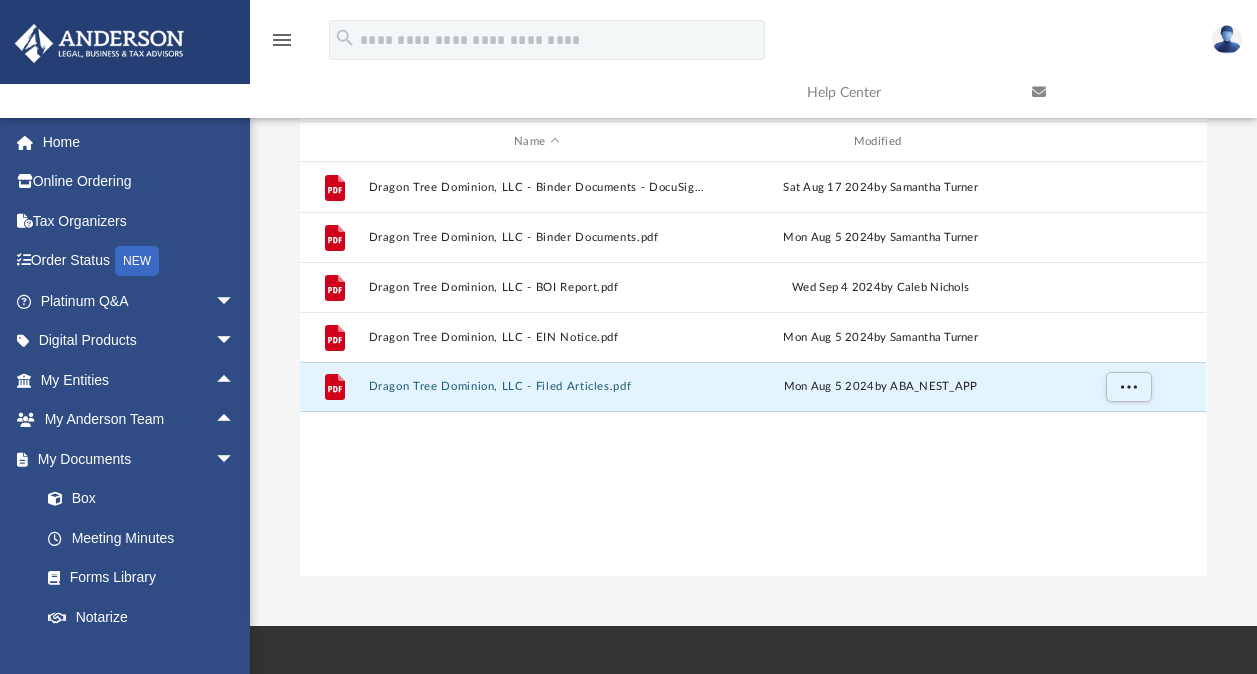 click on "File Dragon Tree Dominion, LLC - Binder Documents - DocuSigned.pdf Sat [MM]/[DD]/[YYYY] by [FIRST] [LAST] File Dragon Tree Dominion, LLC - Binder Documents.pdf Mon [MM]/[DD]/[YYYY] by [FIRST] [LAST] File Dragon Tree Dominion, LLC - BOI Report.pdf Wed [MM]/[DD]/[YYYY] by [FIRST] [LAST] File Dragon Tree Dominion, LLC - EIN Notice.pdf Mon [MM]/[DD]/[YYYY] by [FIRST] [LAST] File Dragon Tree Dominion, LLC - Filed Articles.pdf Mon [MM]/[DD]/[YYYY] by ABA_NEST_APP" at bounding box center [753, 369] 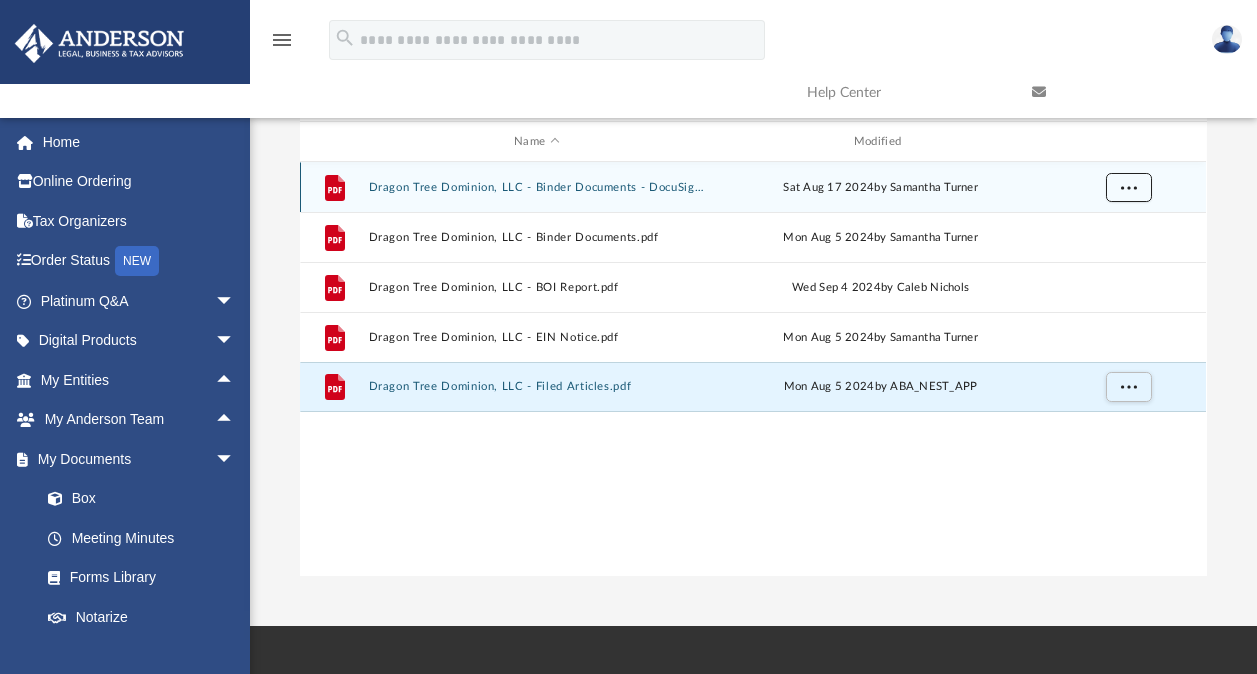 click at bounding box center (1129, 188) 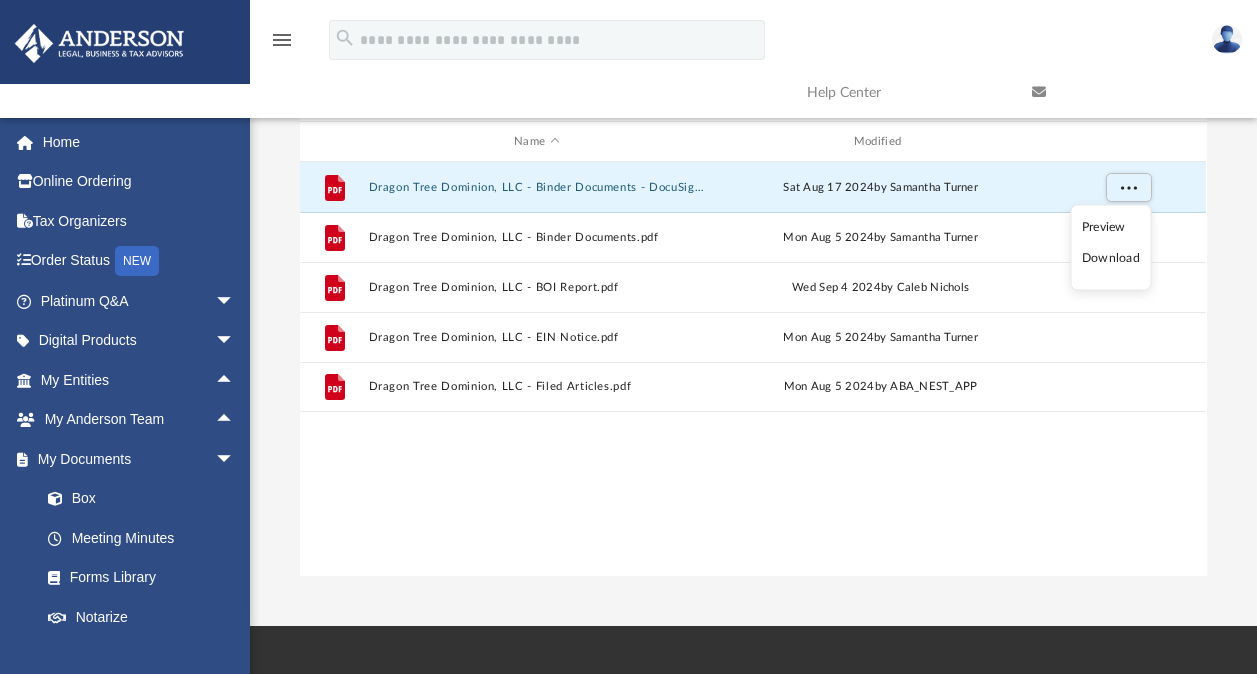 click on "Download" at bounding box center [1111, 258] 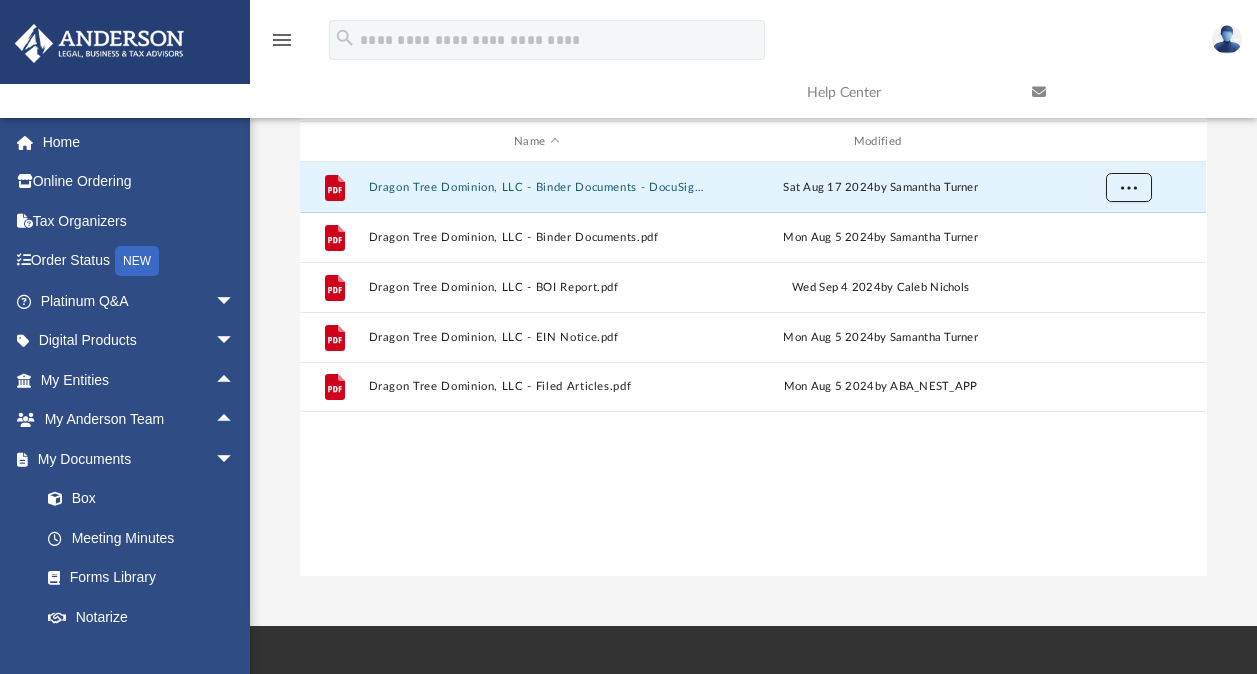 type 